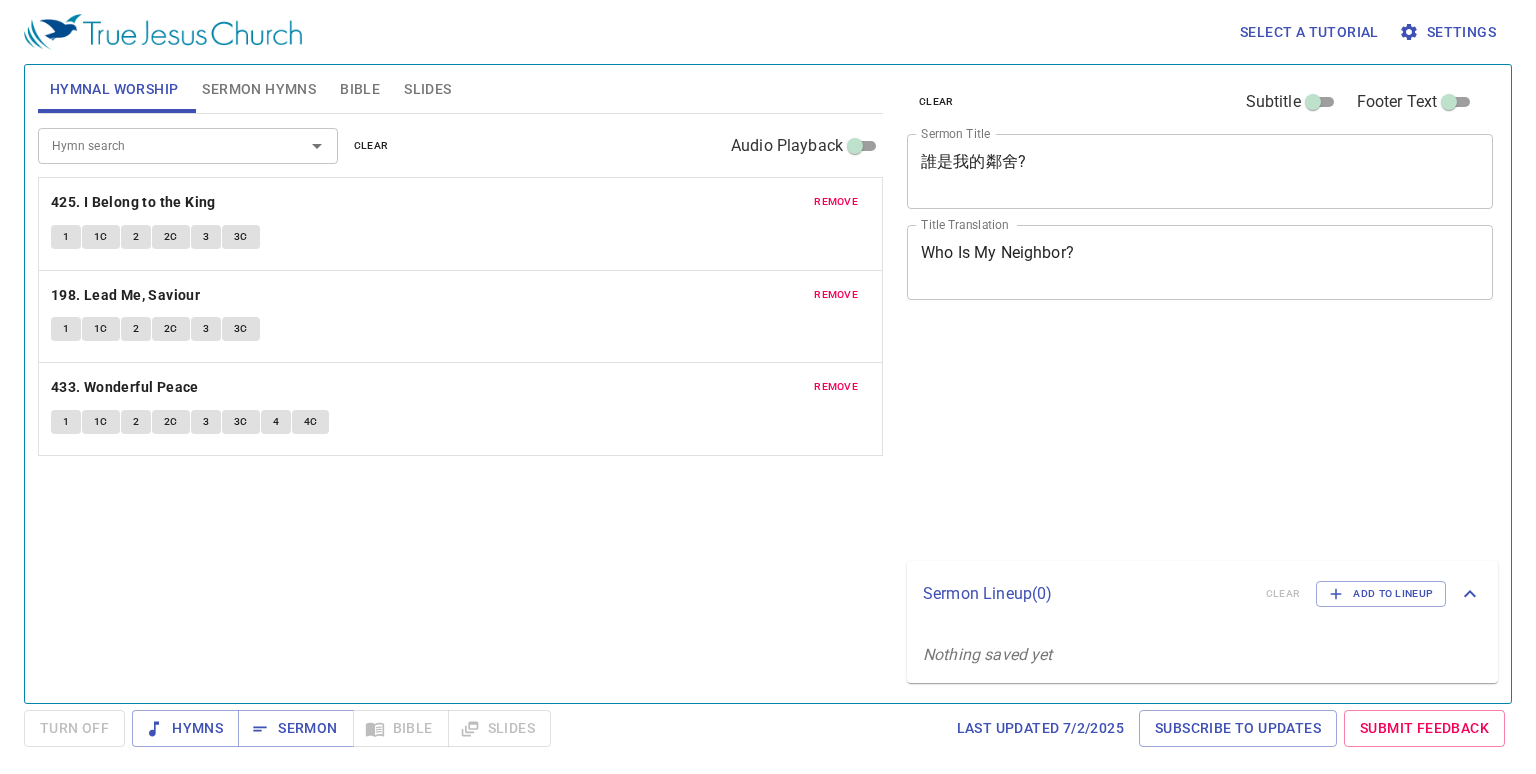 scroll, scrollTop: 0, scrollLeft: 0, axis: both 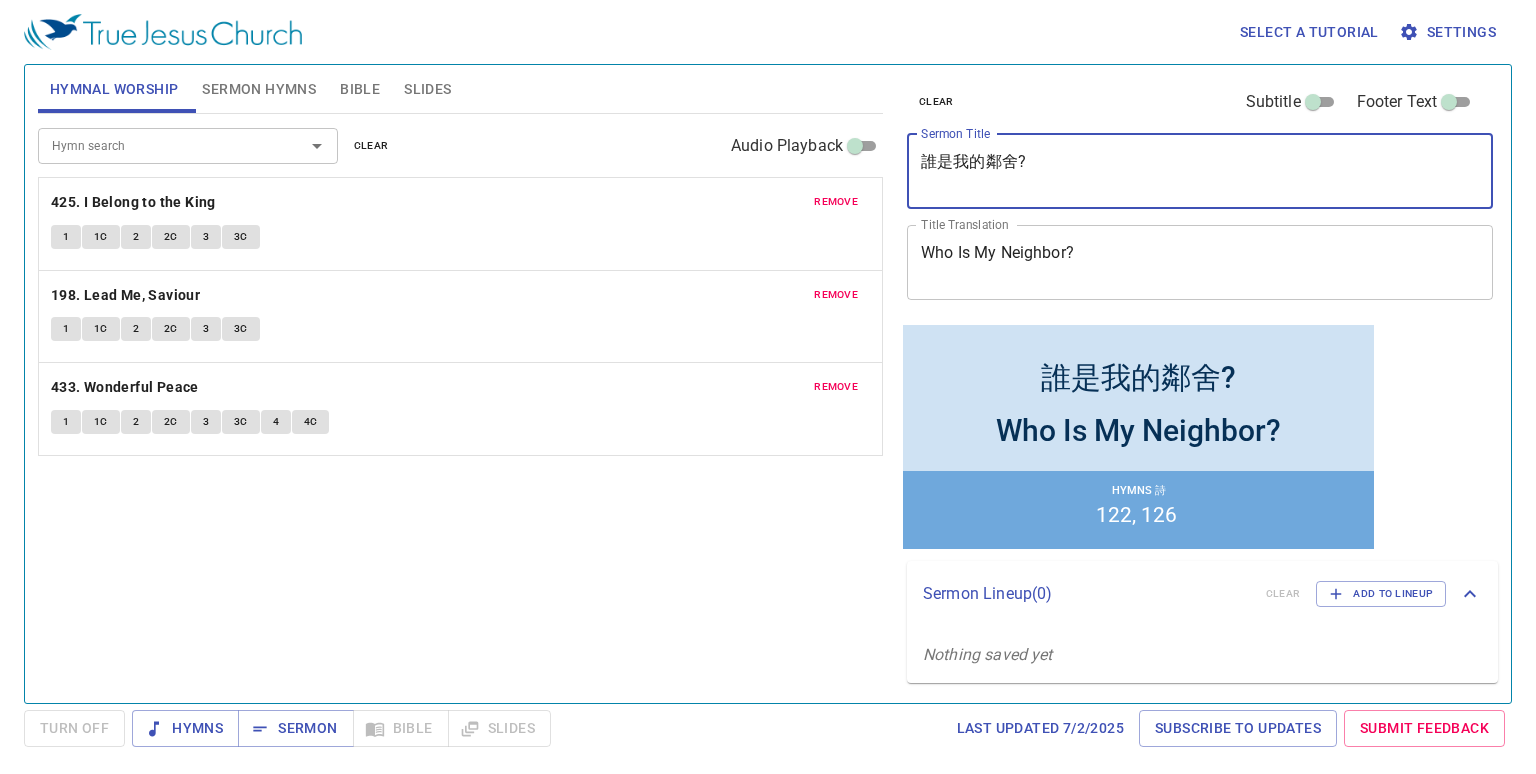 drag, startPoint x: 1046, startPoint y: 168, endPoint x: 820, endPoint y: 158, distance: 226.22113 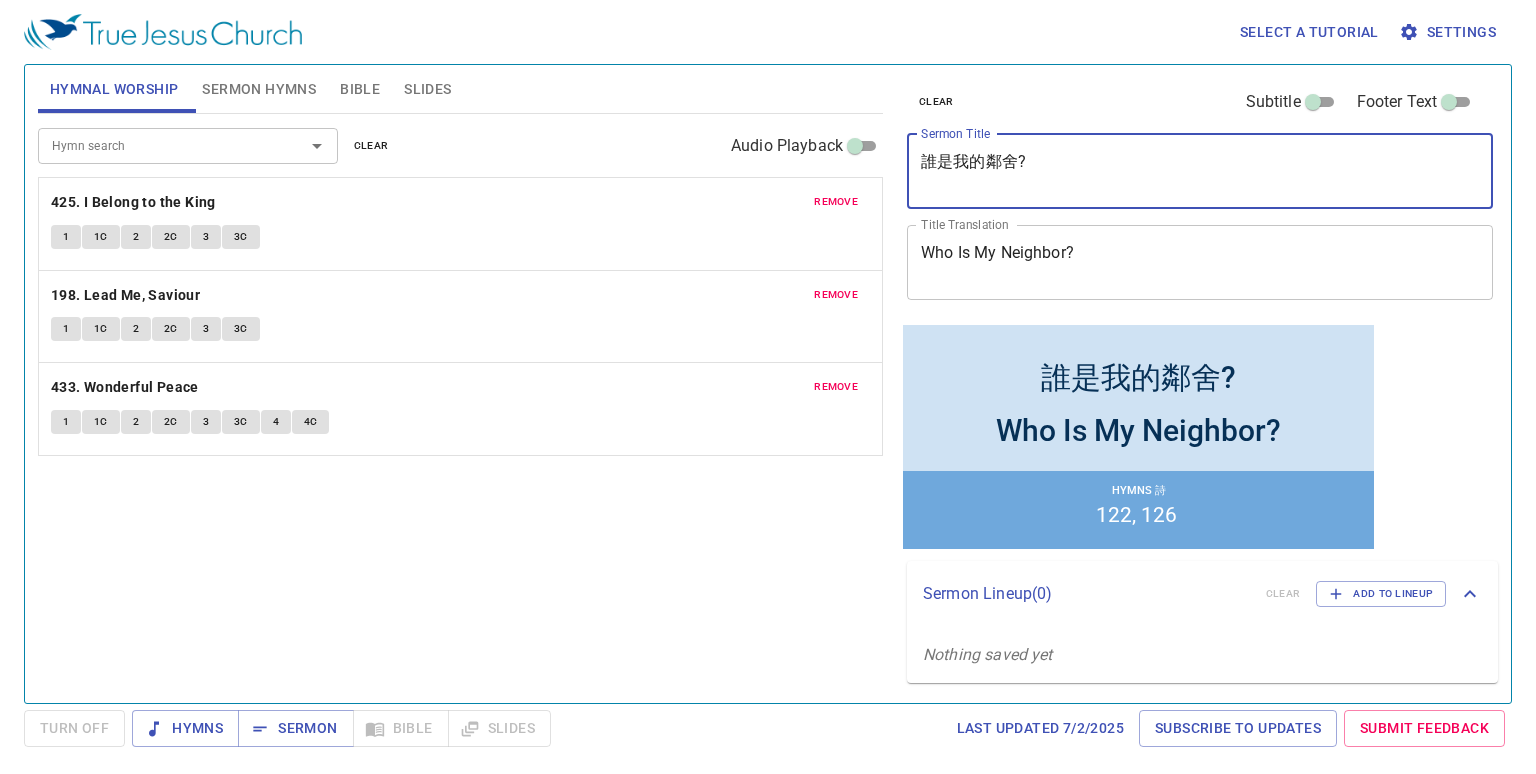 drag, startPoint x: 1094, startPoint y: 156, endPoint x: 826, endPoint y: 138, distance: 268.6038 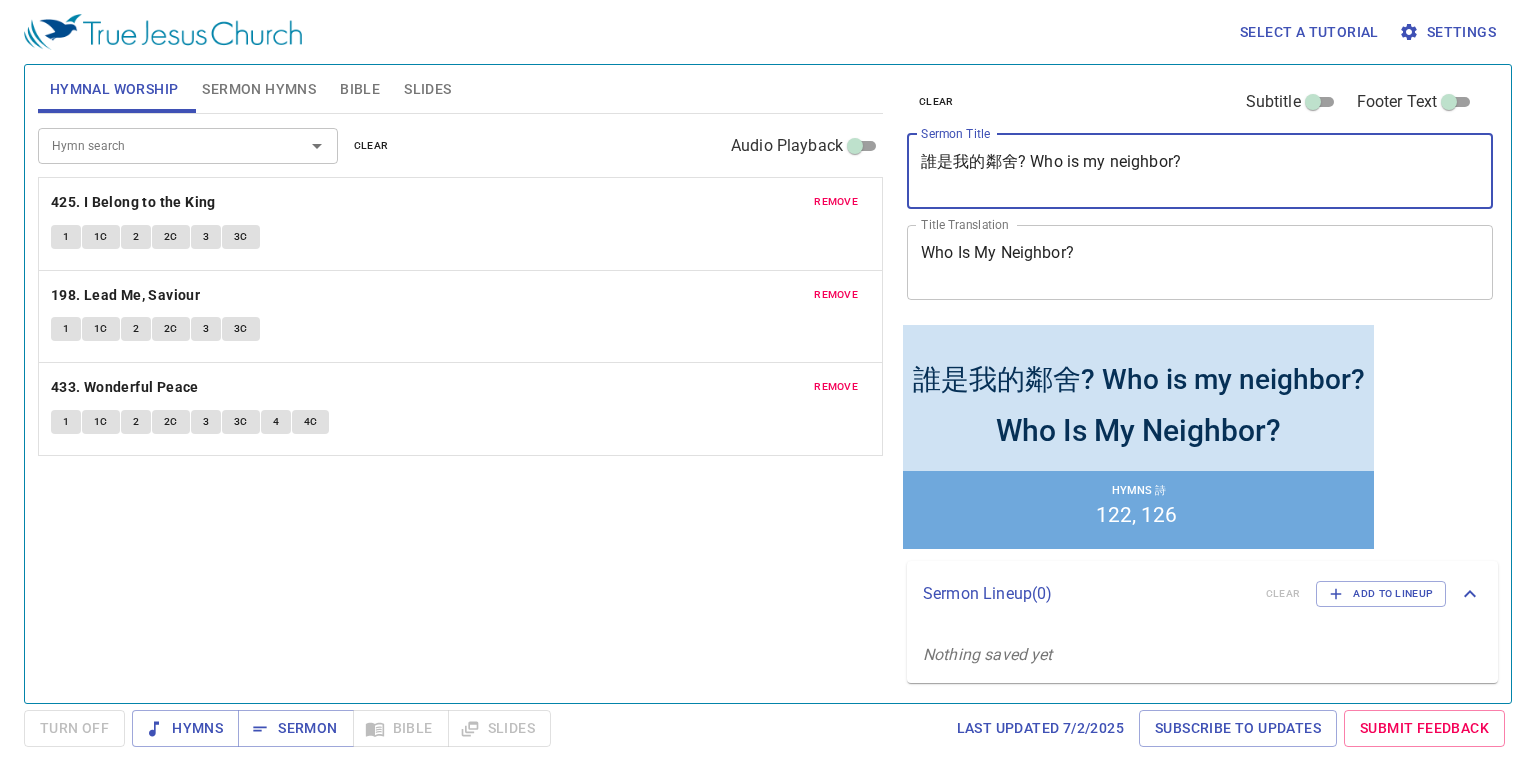 drag, startPoint x: 1031, startPoint y: 159, endPoint x: 1227, endPoint y: 160, distance: 196.00255 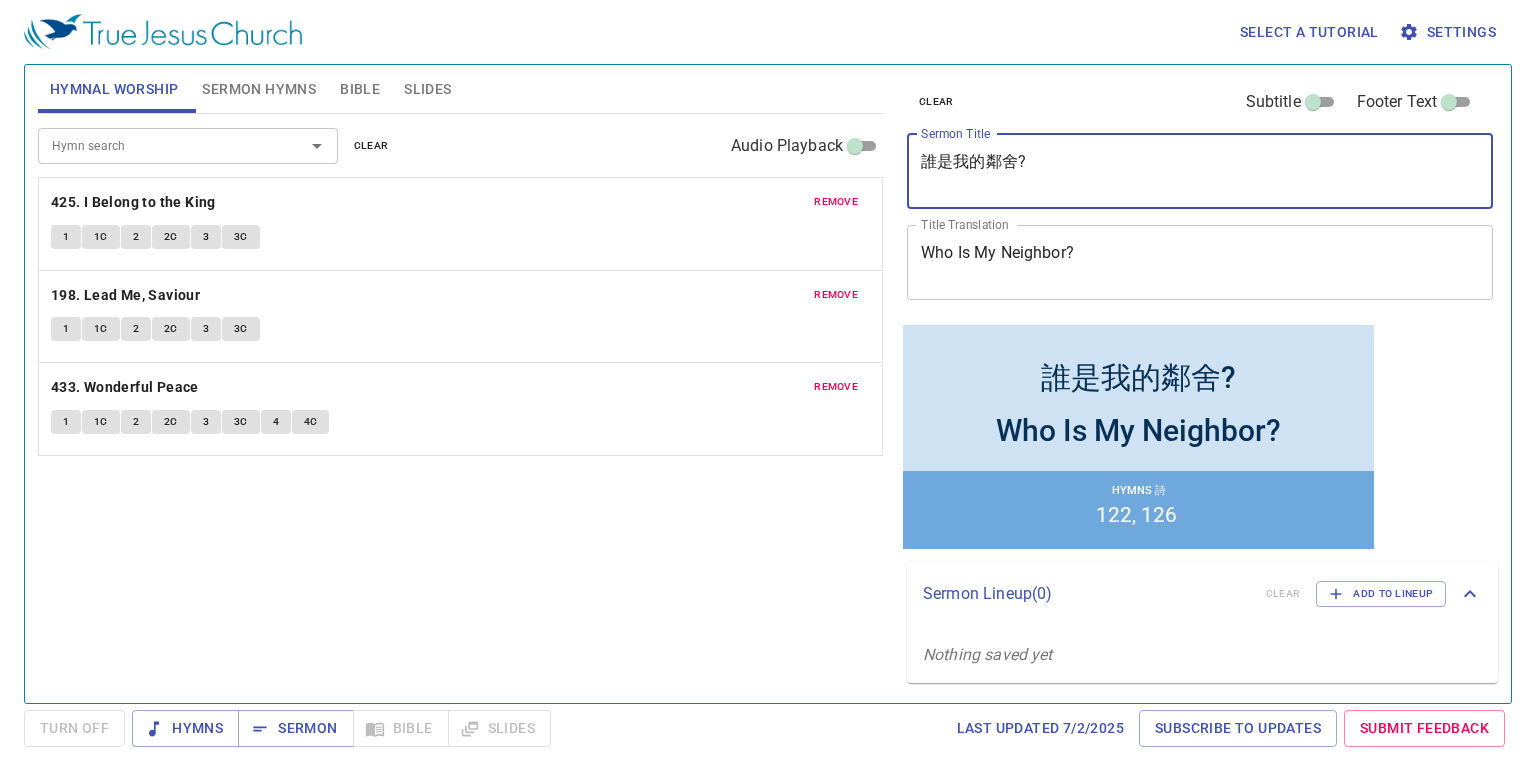 type on "誰是我的鄰舍?" 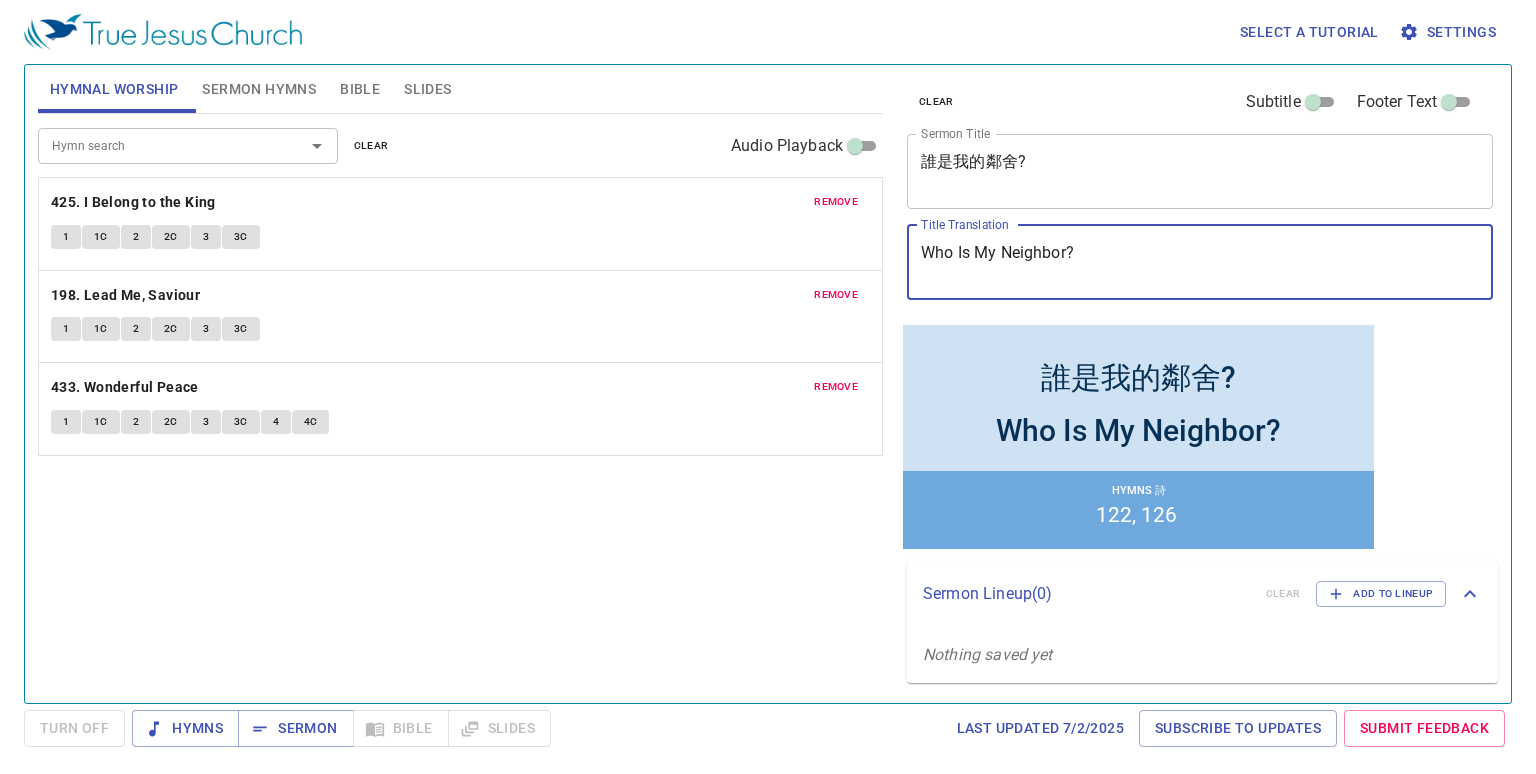 drag, startPoint x: 1133, startPoint y: 255, endPoint x: 883, endPoint y: 244, distance: 250.24188 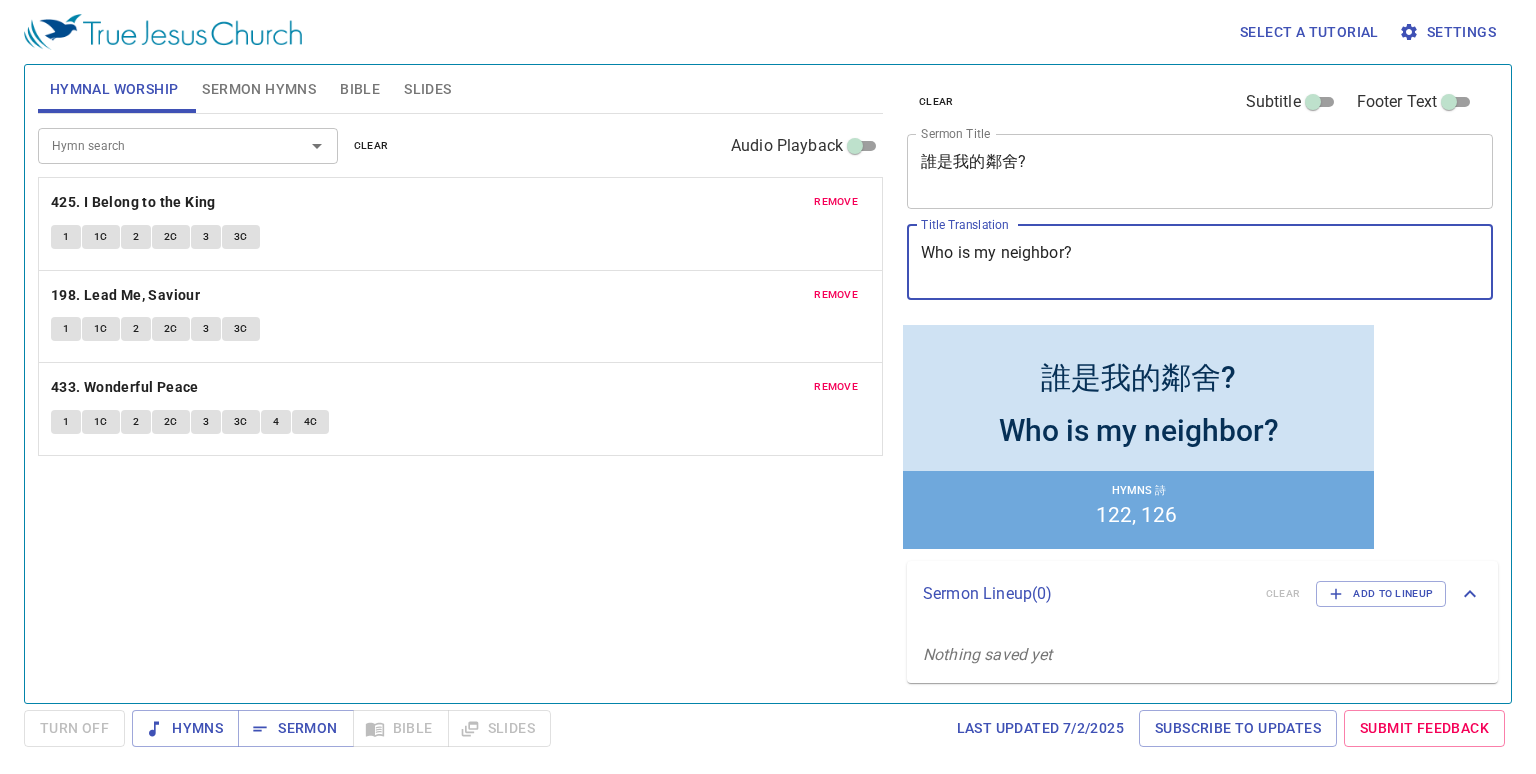 type on "Who is my neighbor?" 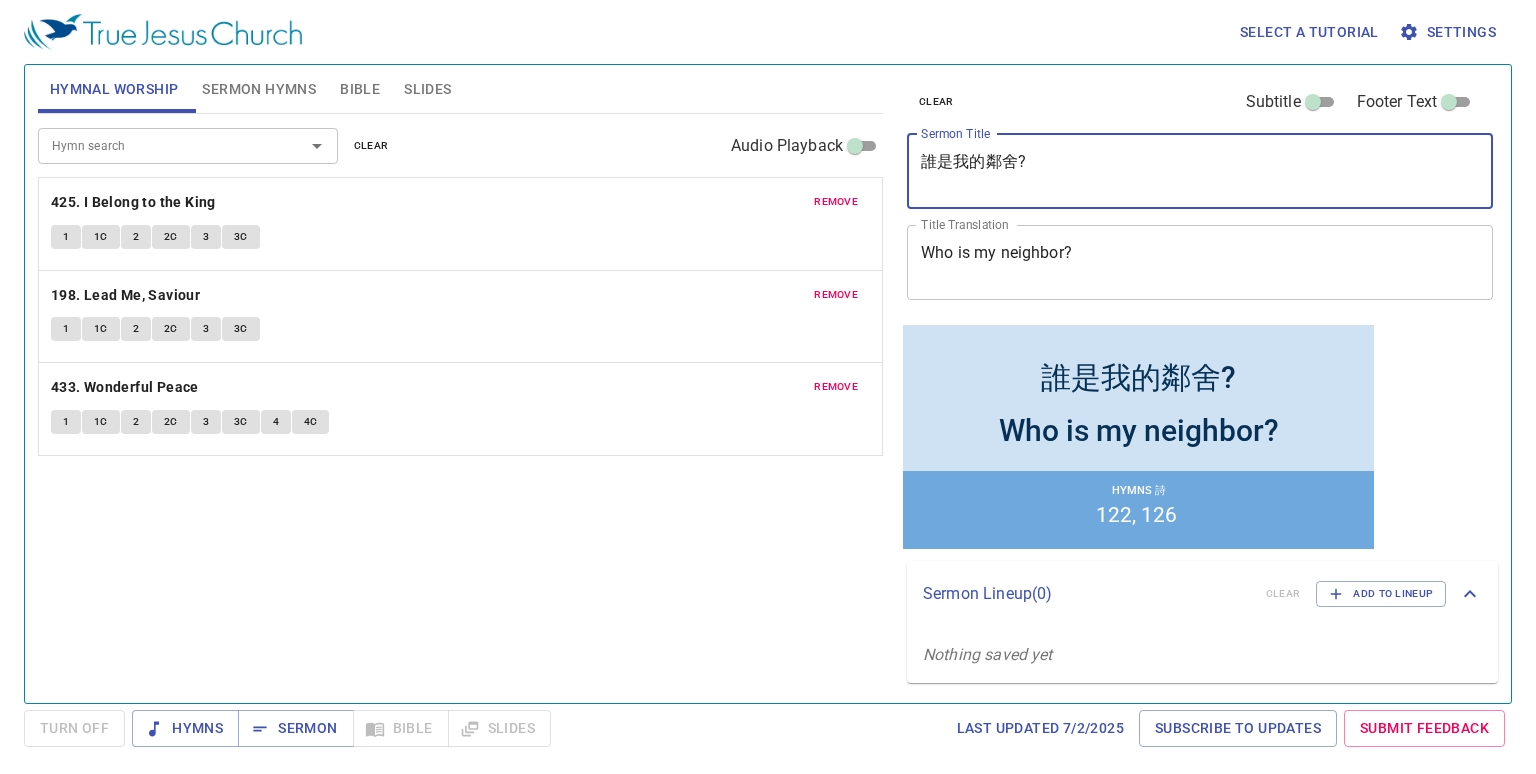 drag, startPoint x: 1043, startPoint y: 156, endPoint x: 871, endPoint y: 148, distance: 172.18594 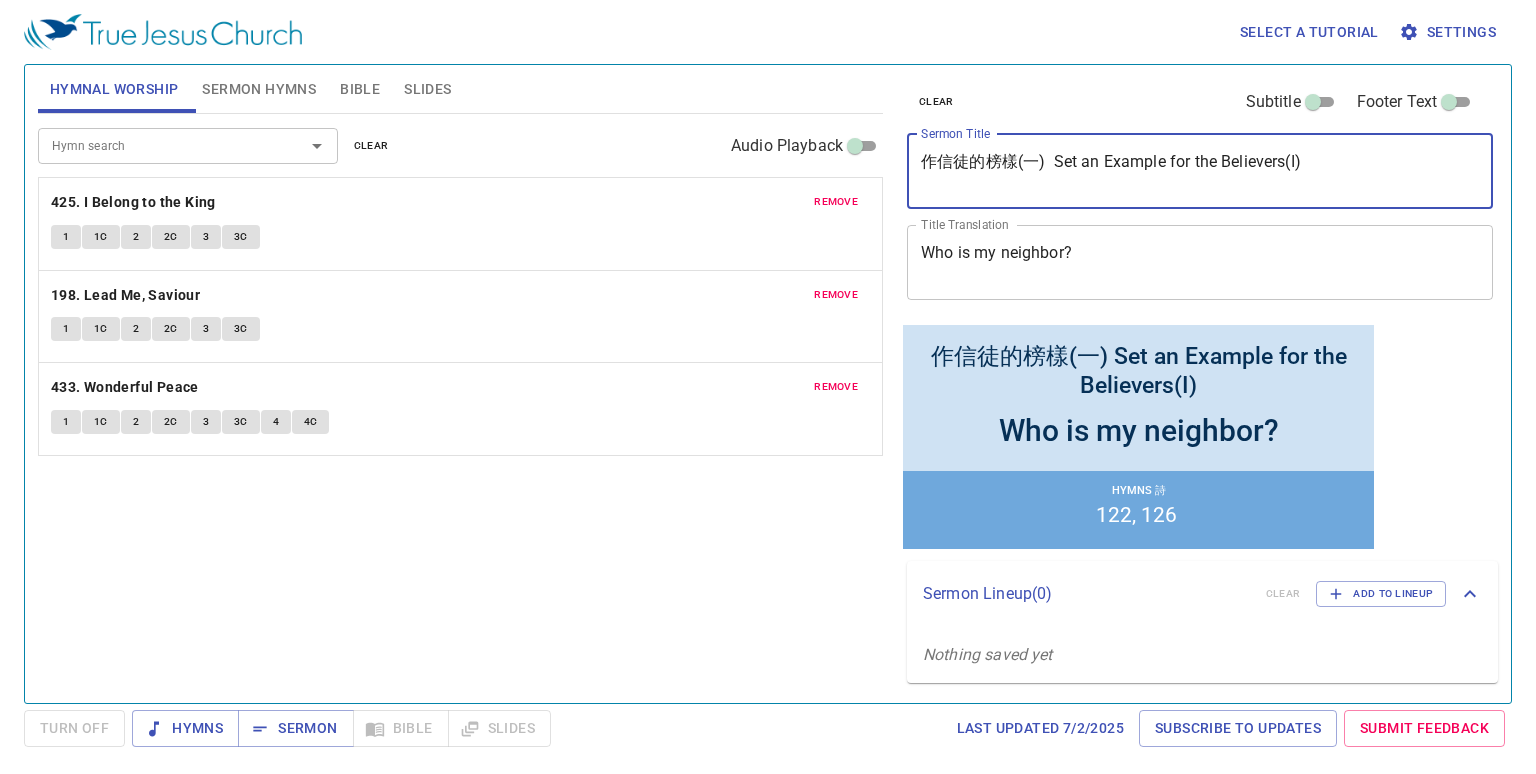 drag, startPoint x: 1048, startPoint y: 163, endPoint x: 1364, endPoint y: 180, distance: 316.45694 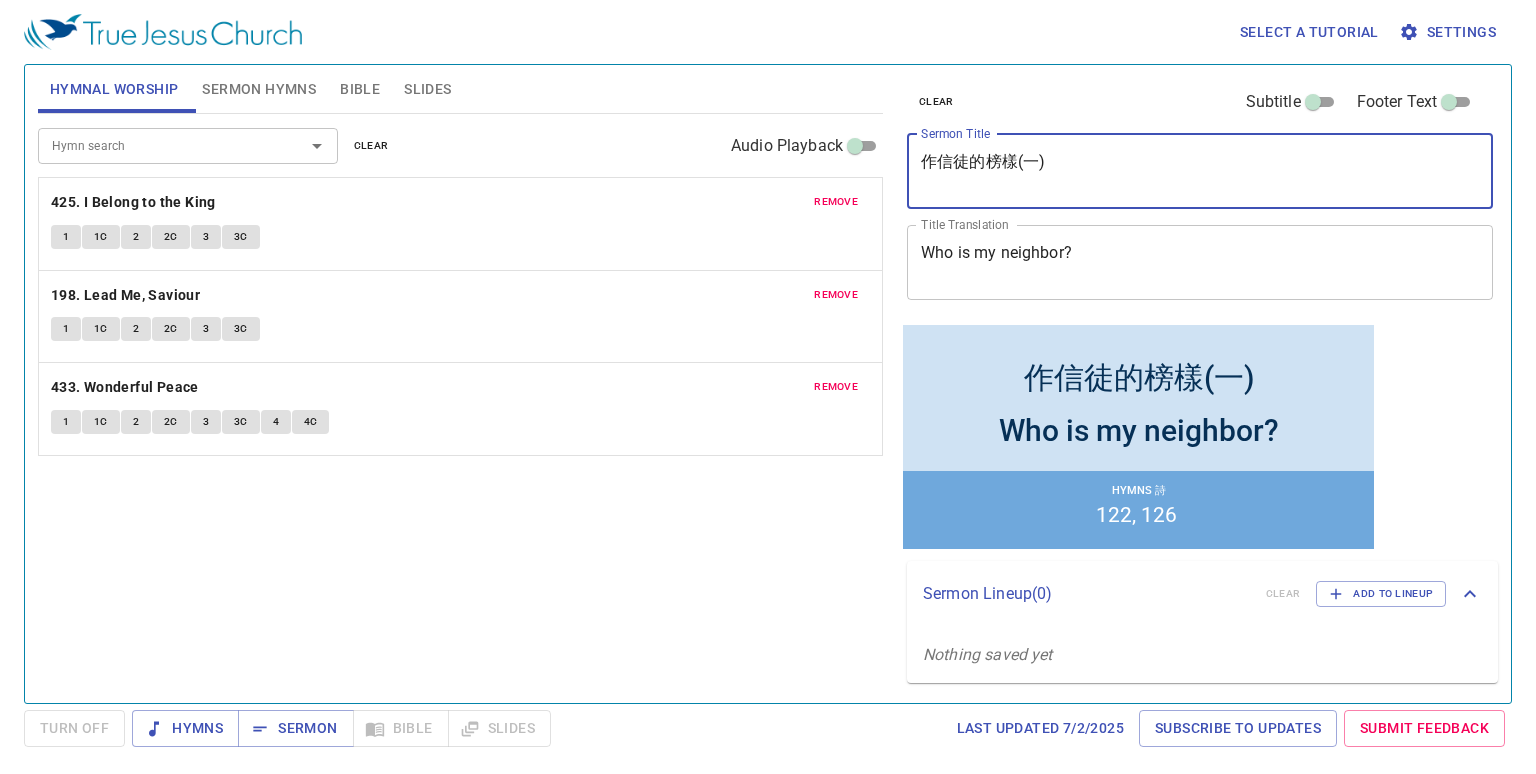type on "作信徒的榜樣(一)" 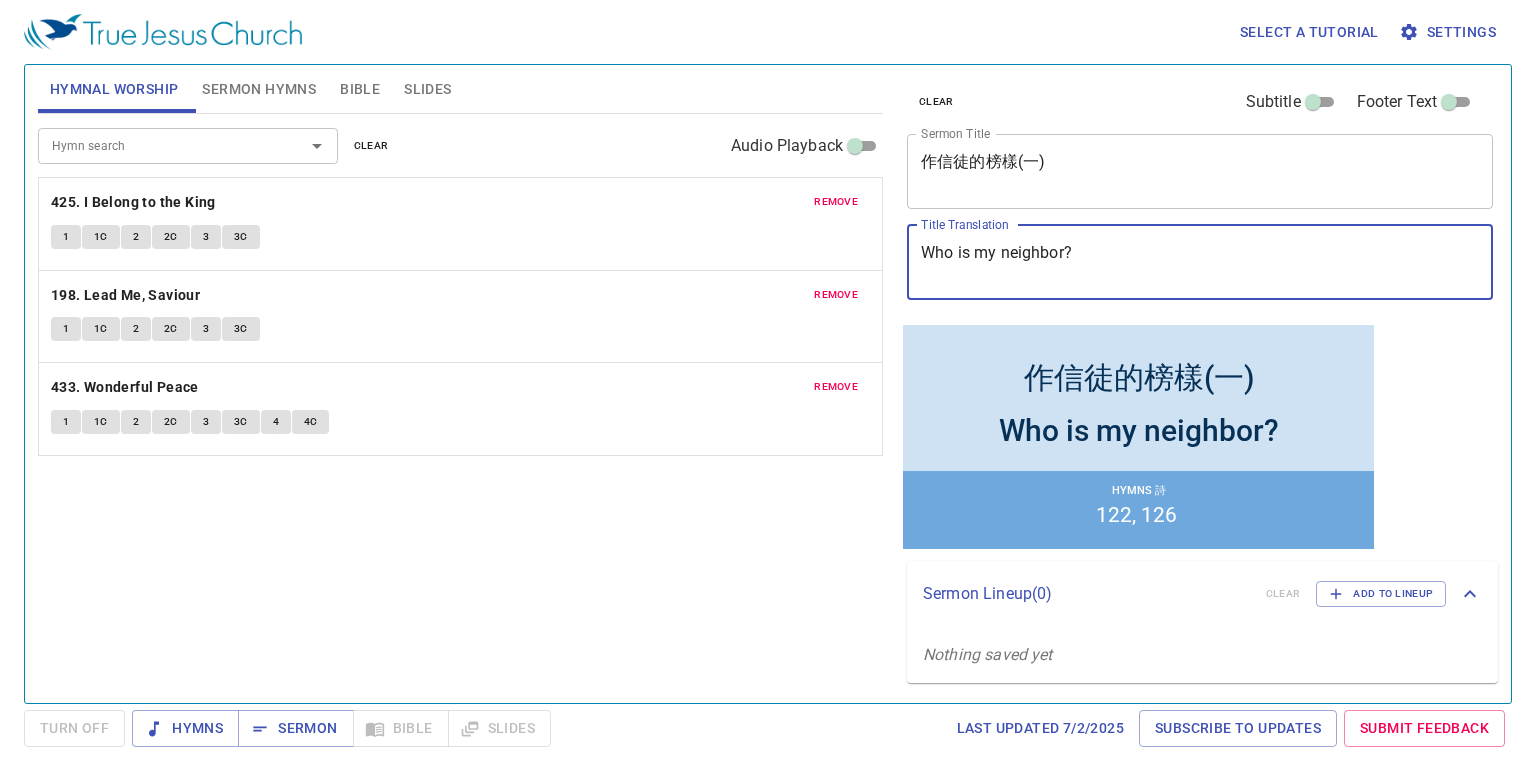 drag, startPoint x: 1077, startPoint y: 252, endPoint x: 840, endPoint y: 243, distance: 237.17082 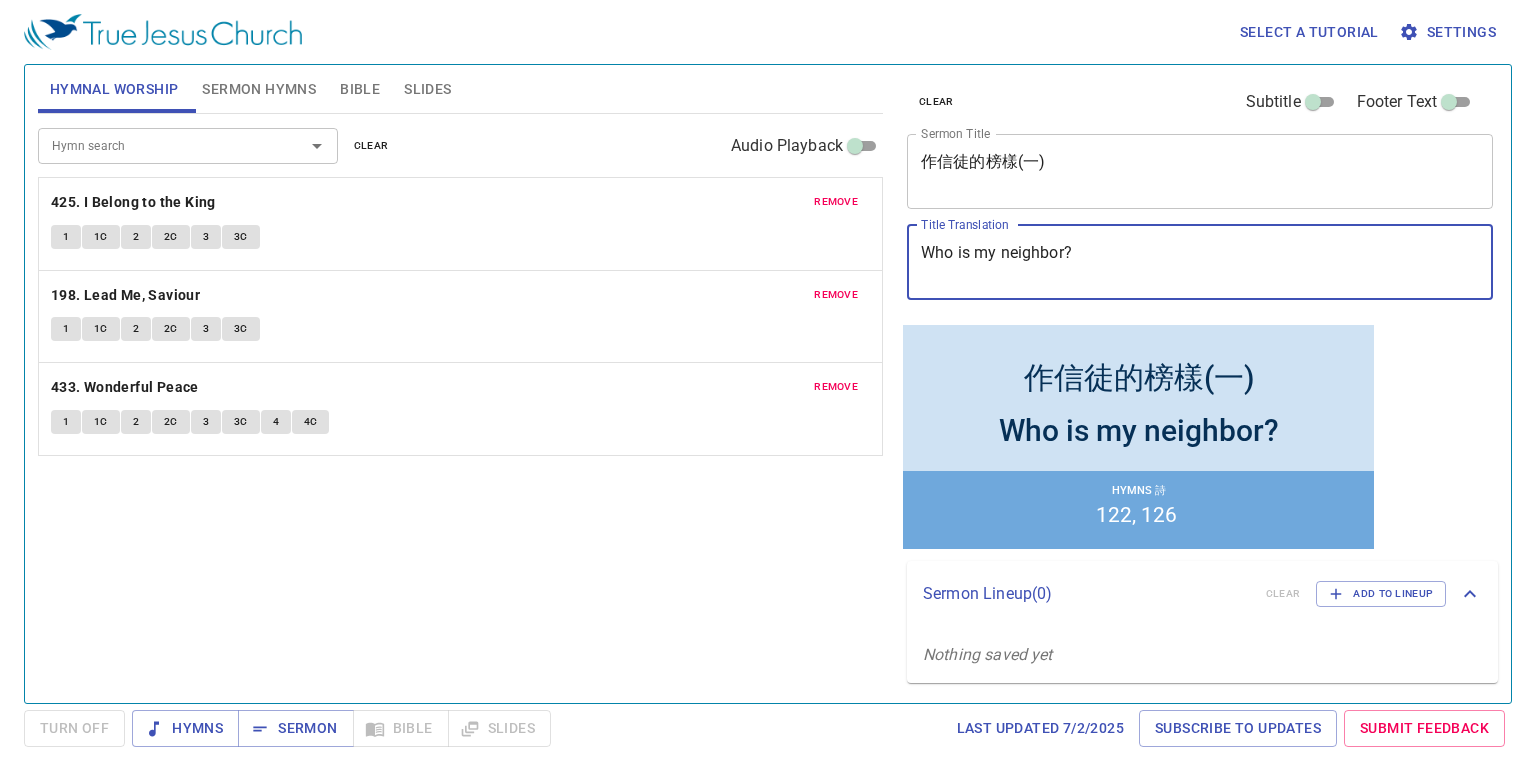click on "Hymnal Worship Sermon Hymns Bible Slides Hymn search Hymn search   clear Audio Playback remove 425. I Belong to the King   1 1C 2 2C 3 3C remove 198. Lead Me, Saviour   1 1C 2 2C 3 3C remove 433. Wonderful Peace   1 1C 2 2C 3 3C 4 4C Hymn search Hymn search   clear Audio Playback remove 122. Blest Be the Tie That Binds   1 2 3 4 remove 126. The Chosen Ones of God   1 1C 2 2C 3 3C 4 4C Genesis 1 Bible Reference (Ctrl + /) Bible Reference (Ctrl + /)   Verse History   Previous  (←, ↑)     Next  (→, ↓) Show 1 verse Show 2 verses Show 3 verses Show 4 verses Show 5 verses 1 In the beginning God created the heavens and the earth.   ﻿起初 ，　神 創造 天 地 。 2 The earth was without form, and void; and darkness was on the face of the deep. And the Spirit of God was hovering over the face of the waters.   地 是 空虛 混沌 ，淵 面 黑暗 ；　神 的靈 運行 在水 面 上 。 3 Then God said, "Let there be light"; and there was light.   神 說 ：要有 光 ，就有了光" at bounding box center (768, 376) 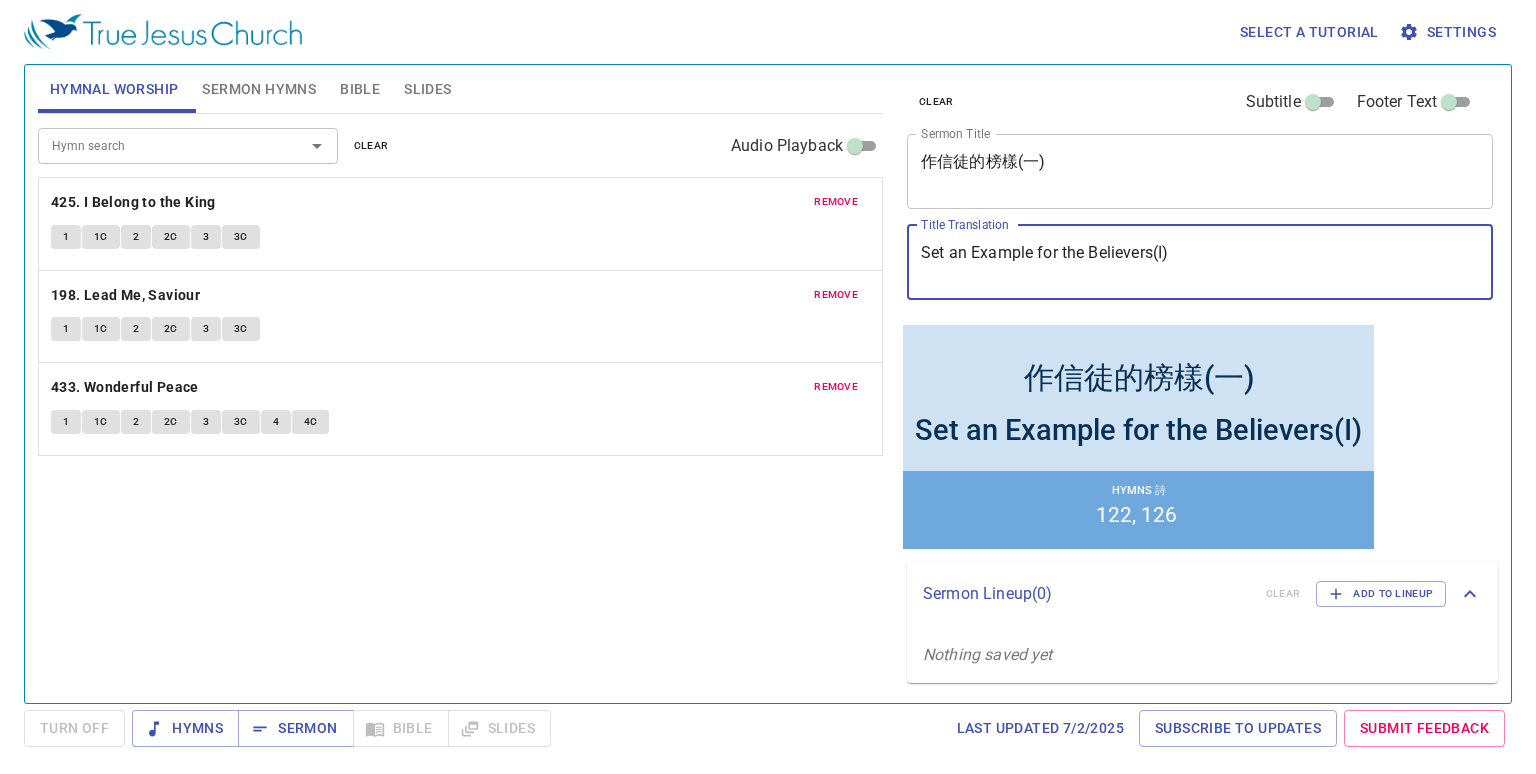 type on "Set an Example for the Believers(I)" 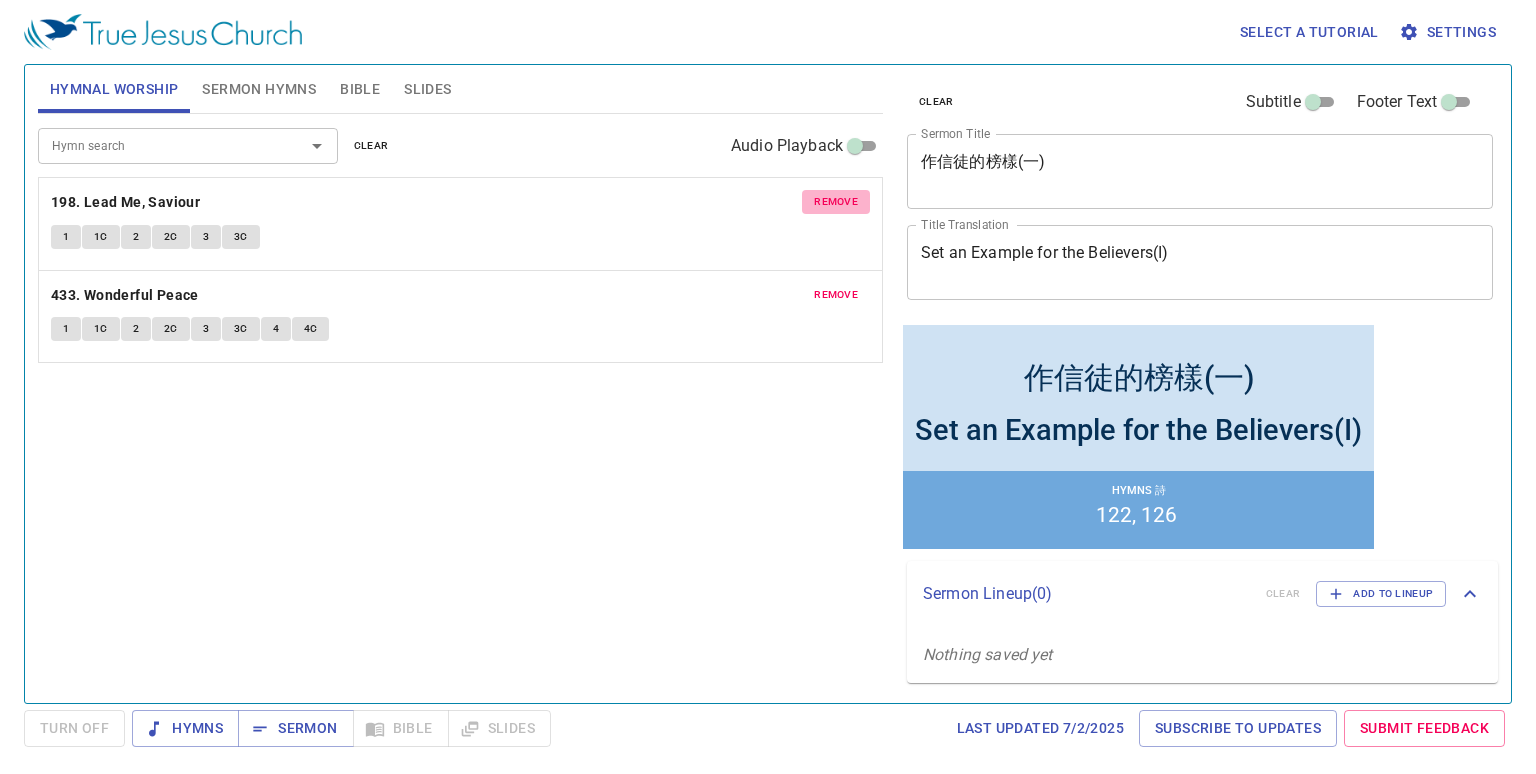 click on "remove" at bounding box center (836, 202) 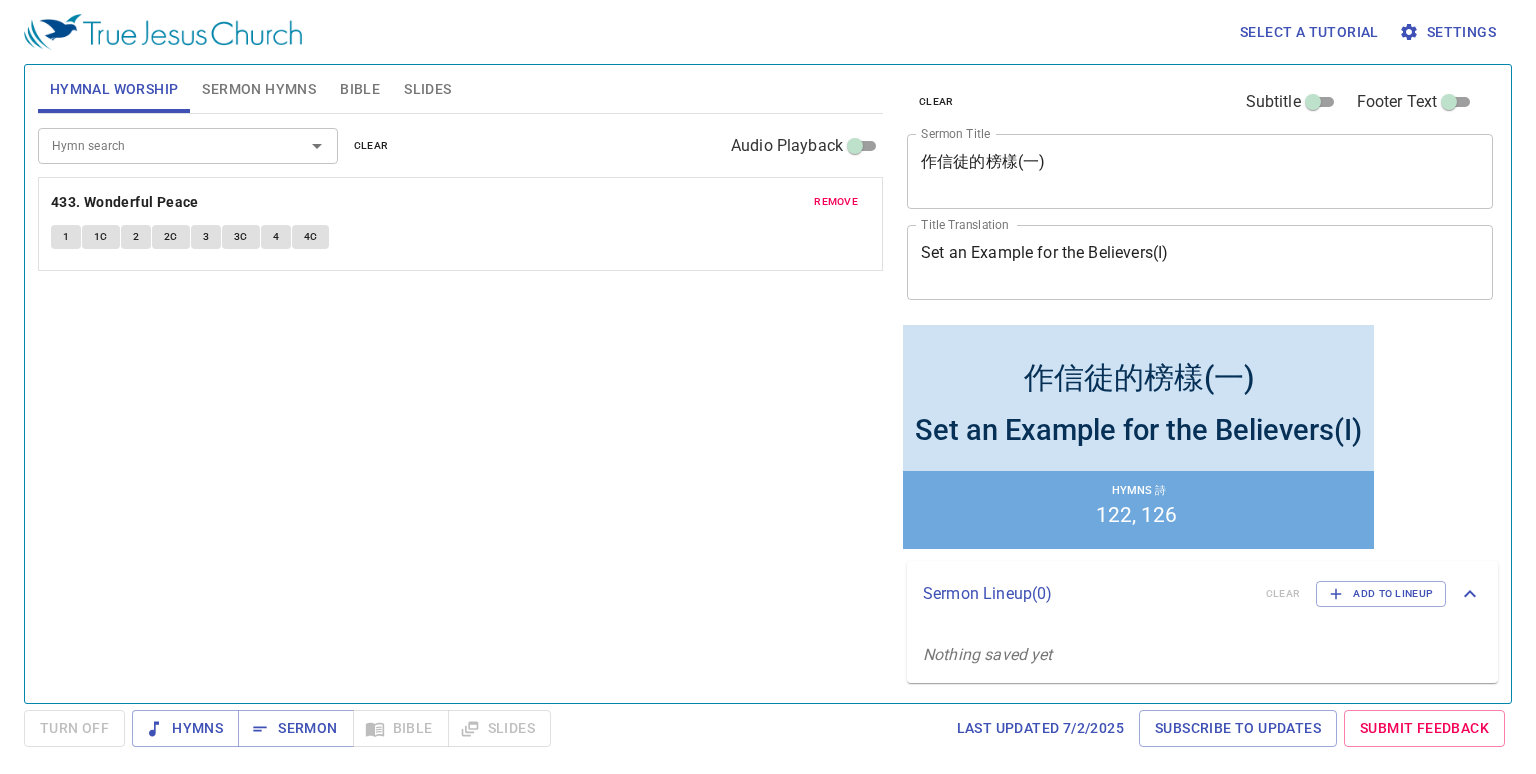 click on "remove" at bounding box center (836, 202) 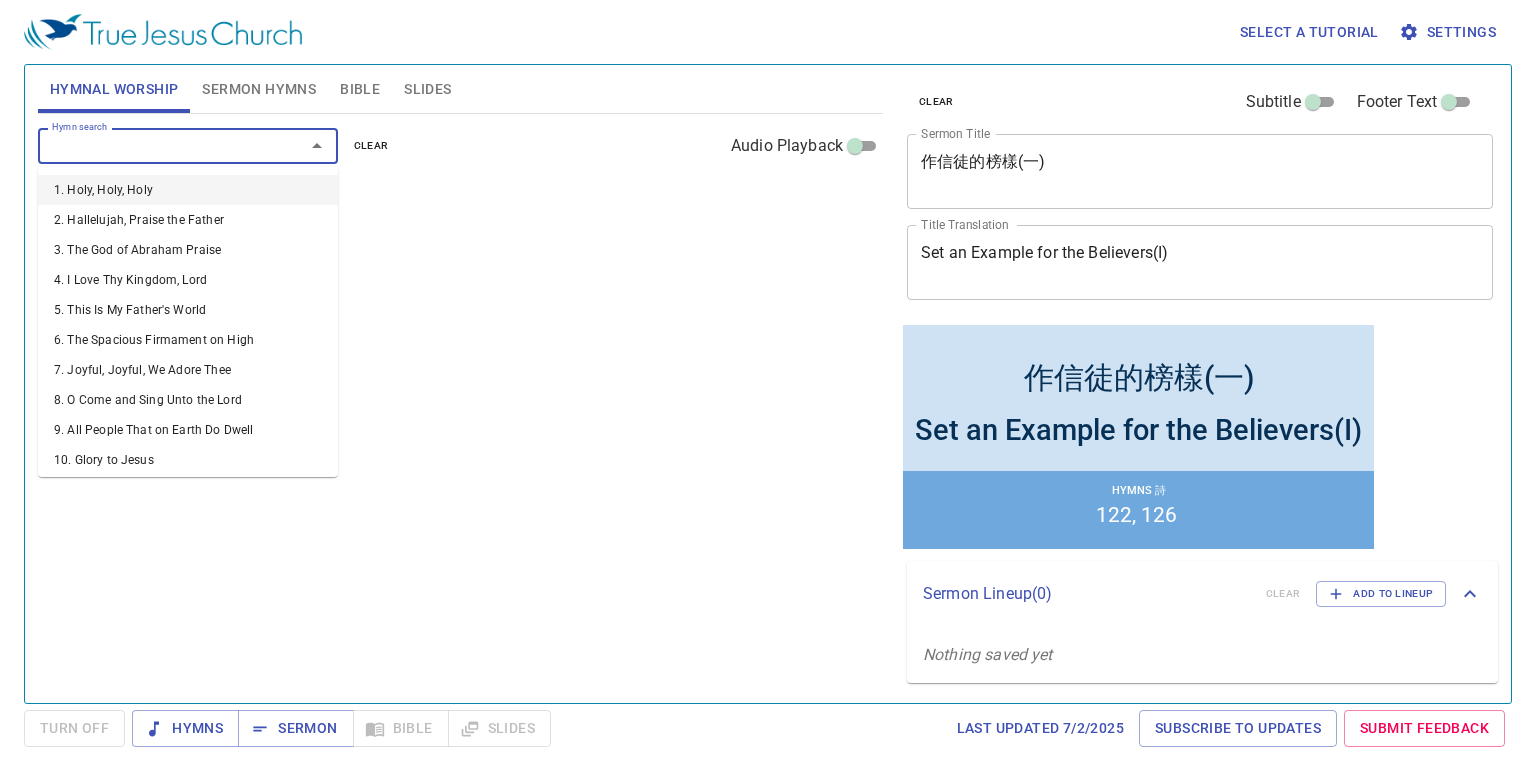 click on "Hymn search" at bounding box center (158, 145) 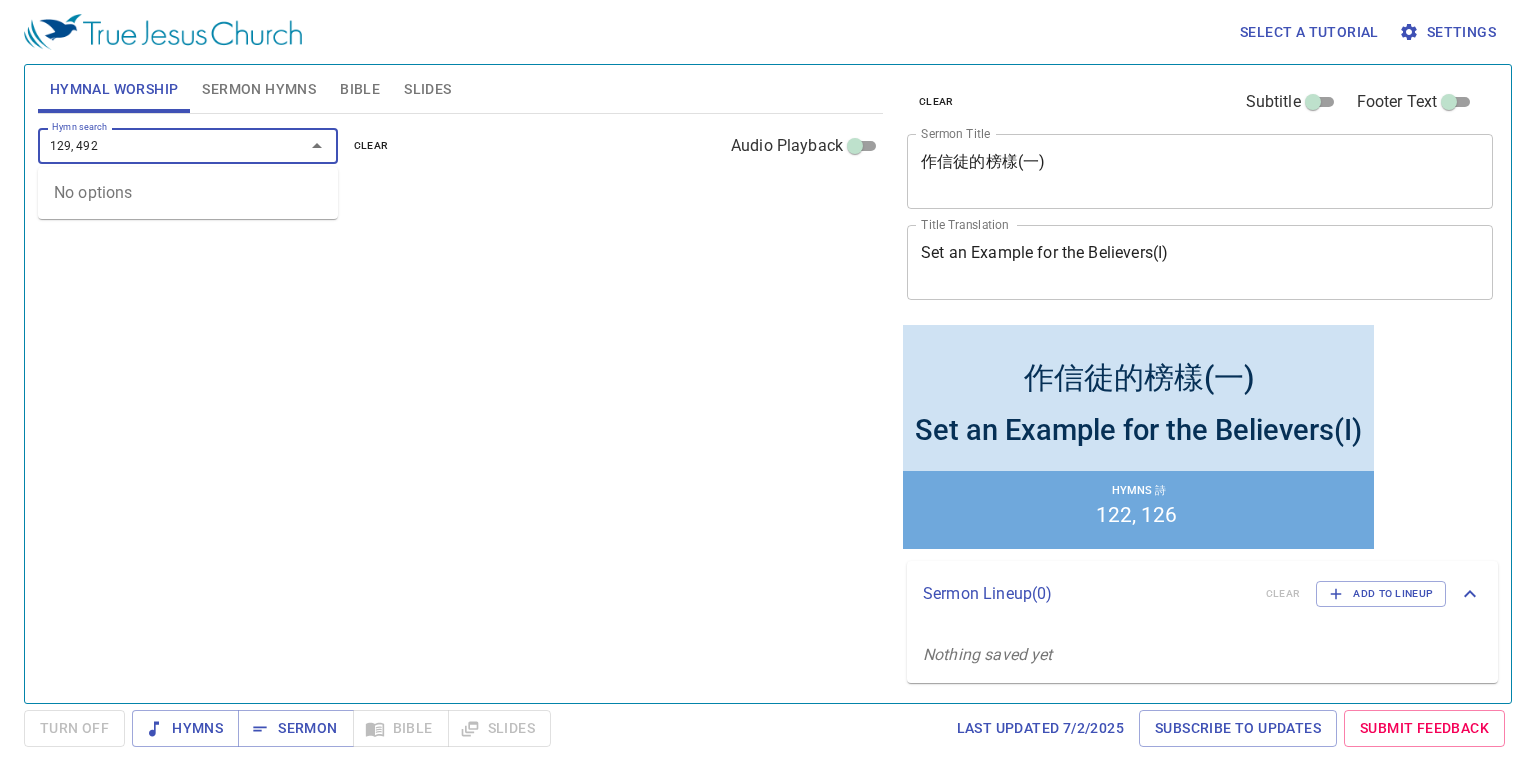 drag, startPoint x: 171, startPoint y: 149, endPoint x: 61, endPoint y: 151, distance: 110.01818 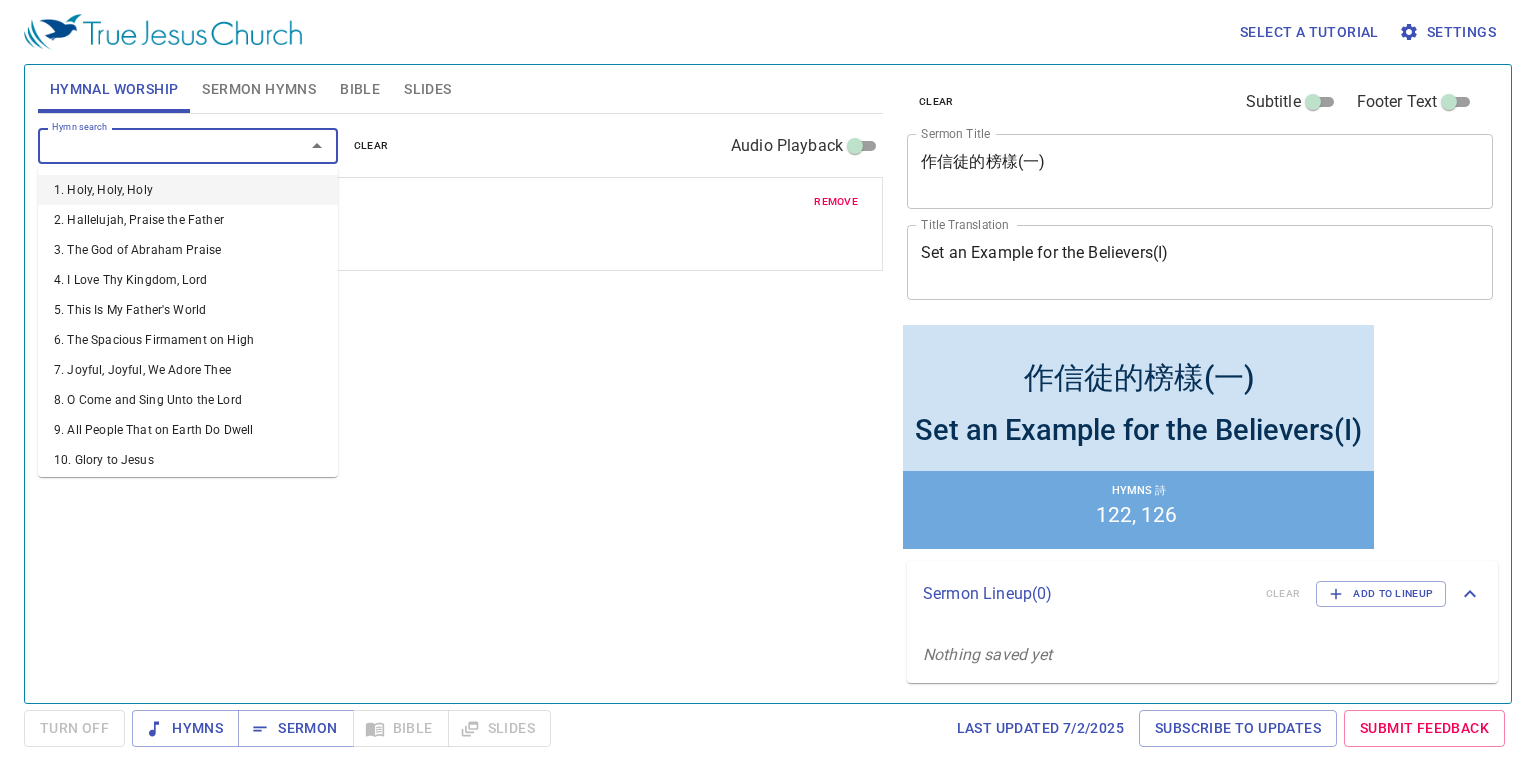 click on "Hymn search" at bounding box center (158, 145) 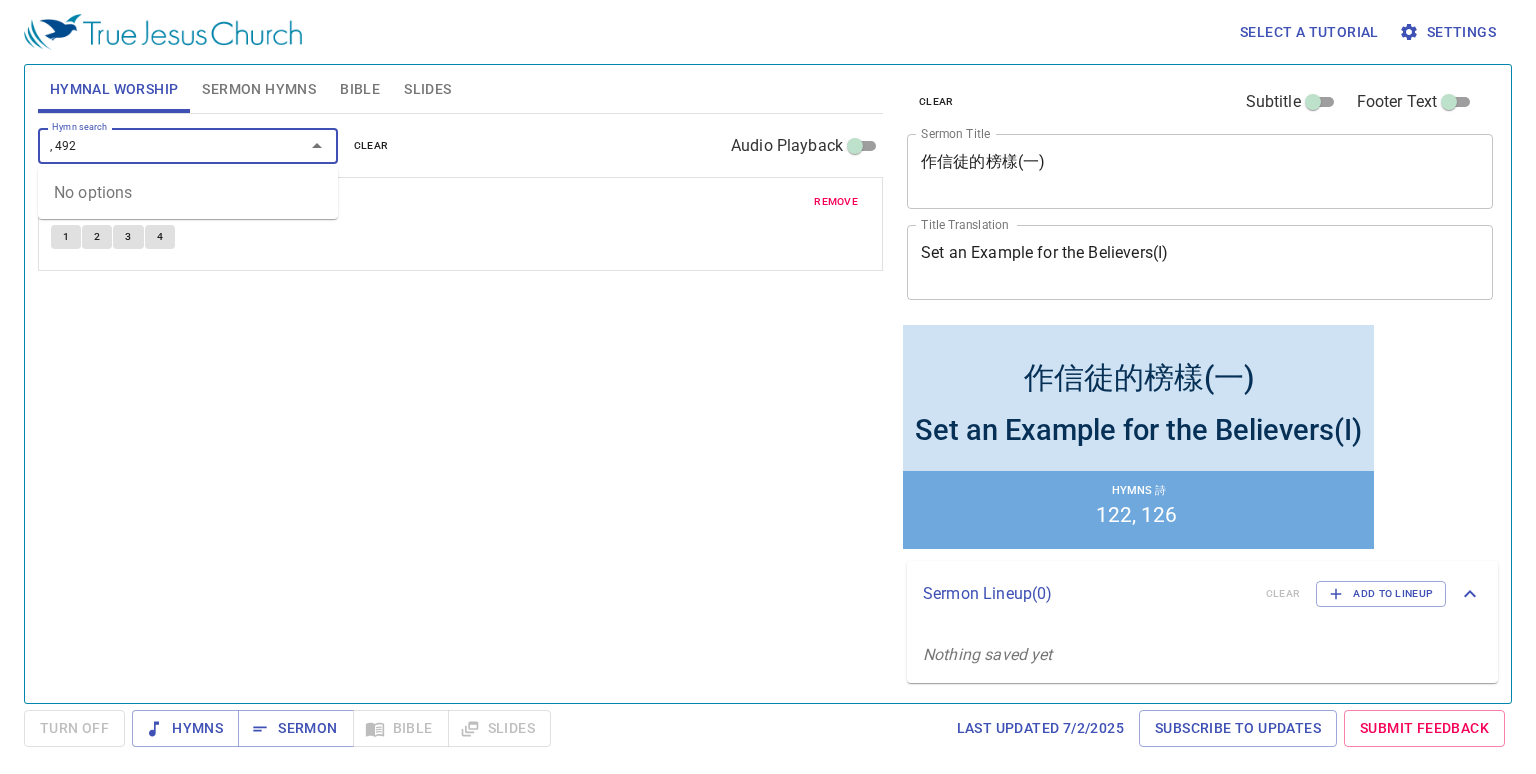 click on ", 492" at bounding box center [158, 145] 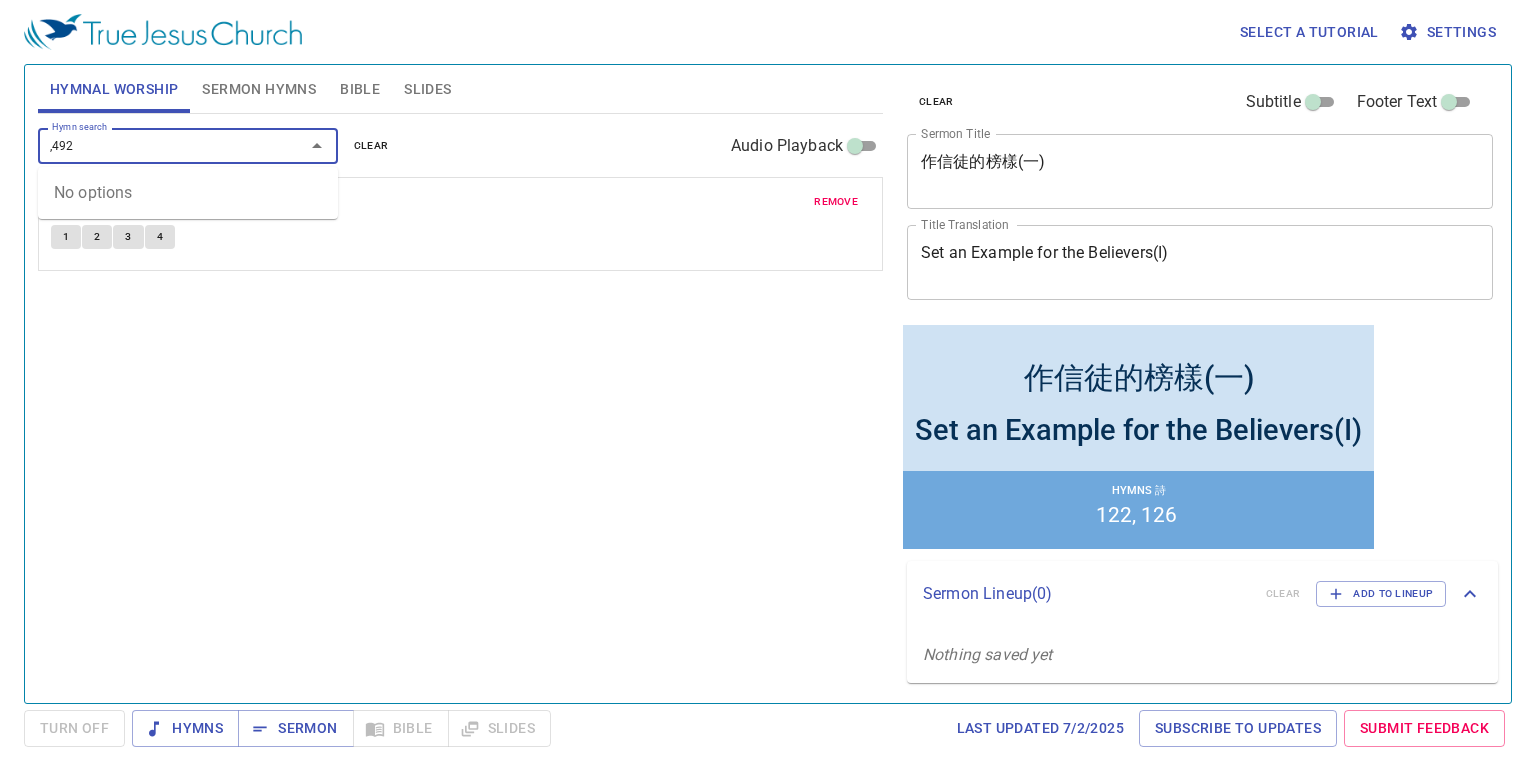 type on "492" 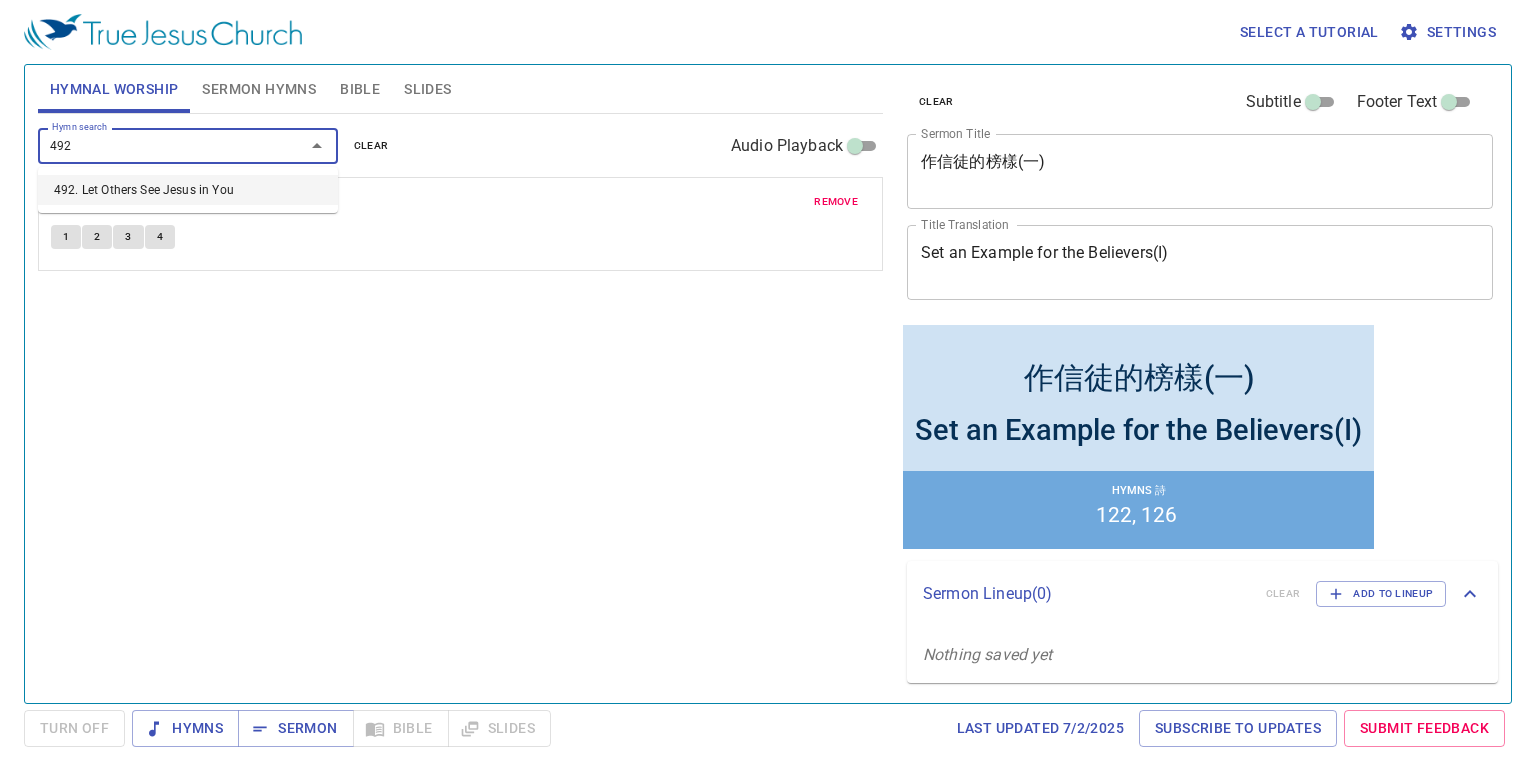 type 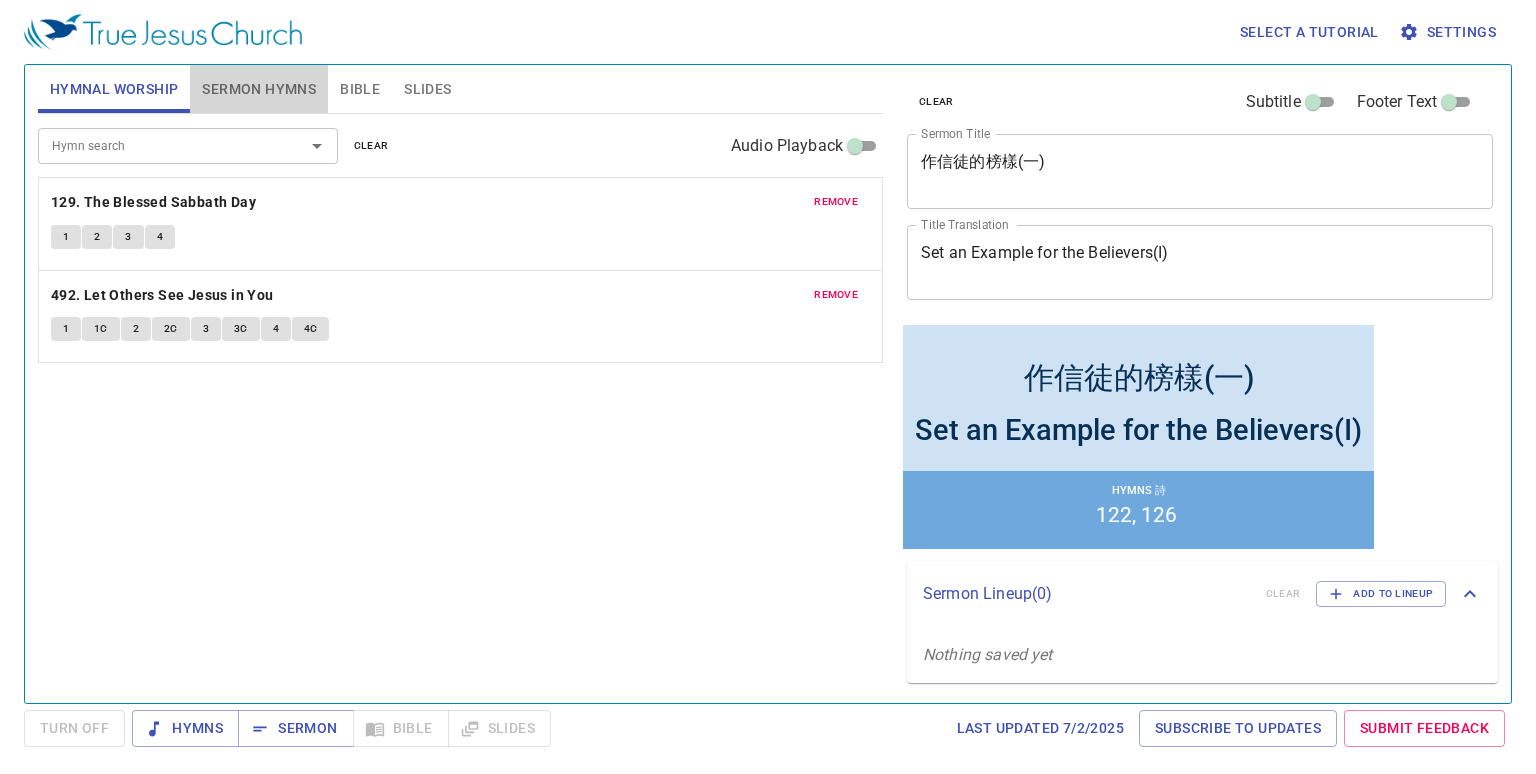 click on "Sermon Hymns" at bounding box center (259, 89) 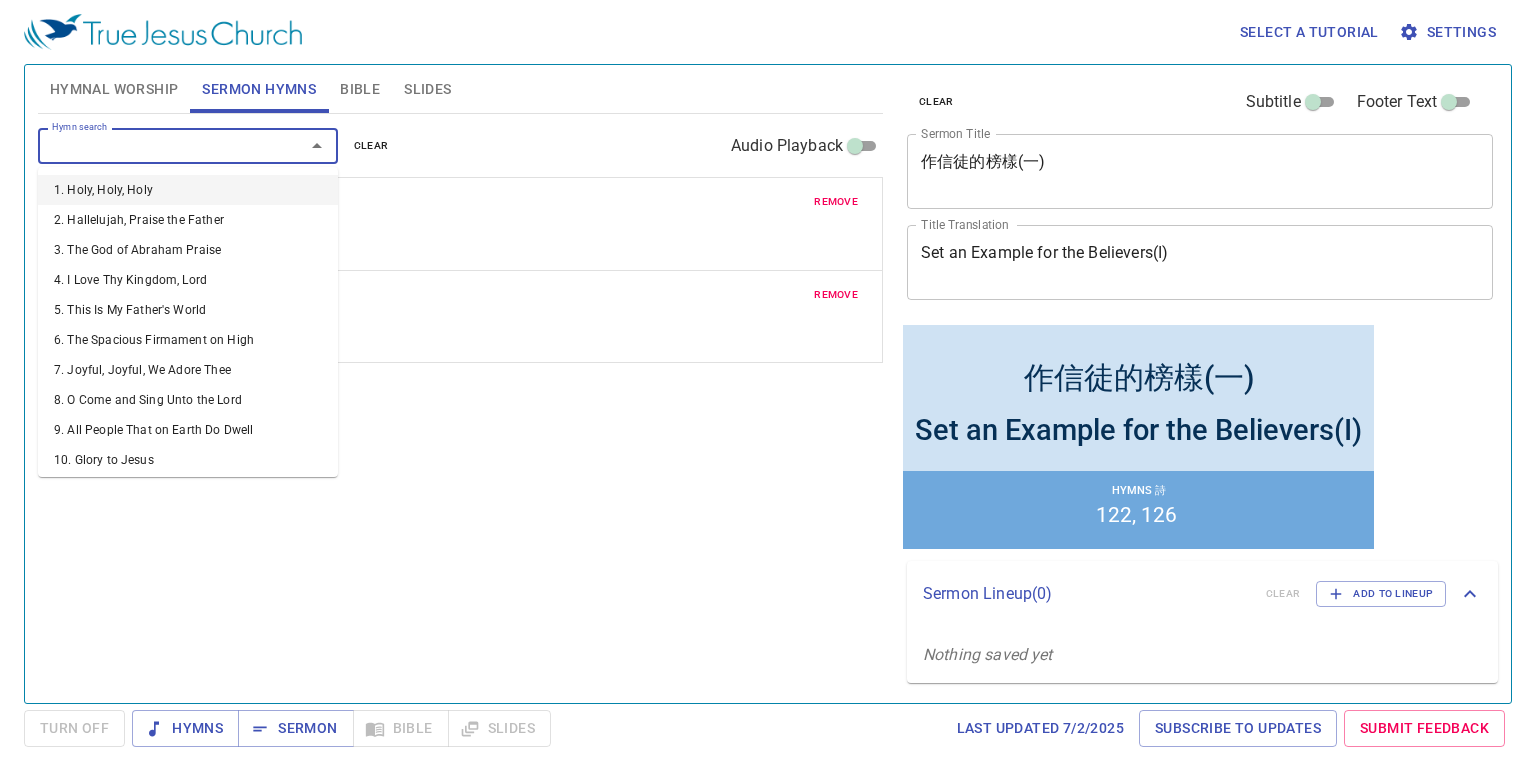 click on "Hymn search" at bounding box center [158, 145] 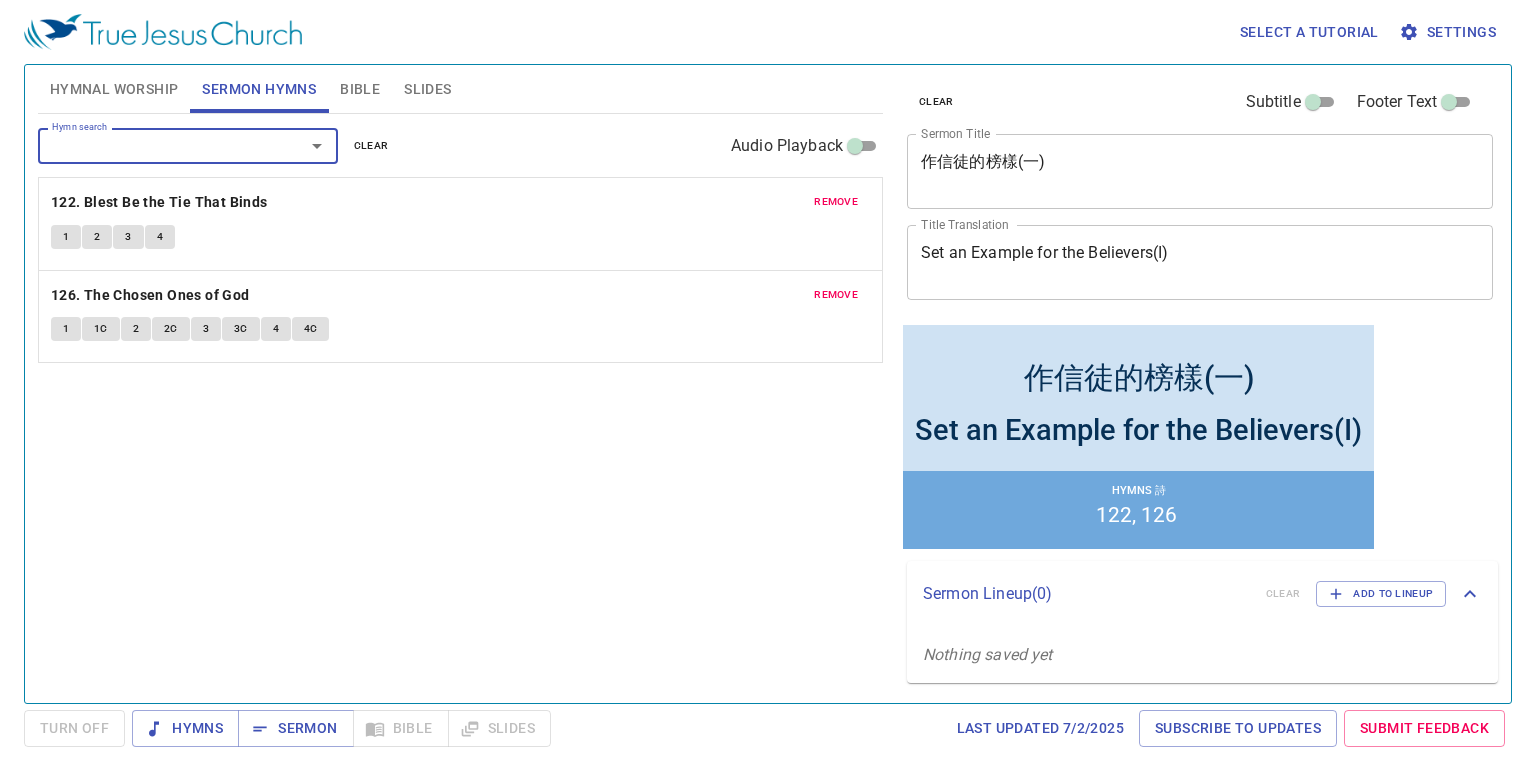 click on "remove" at bounding box center [836, 202] 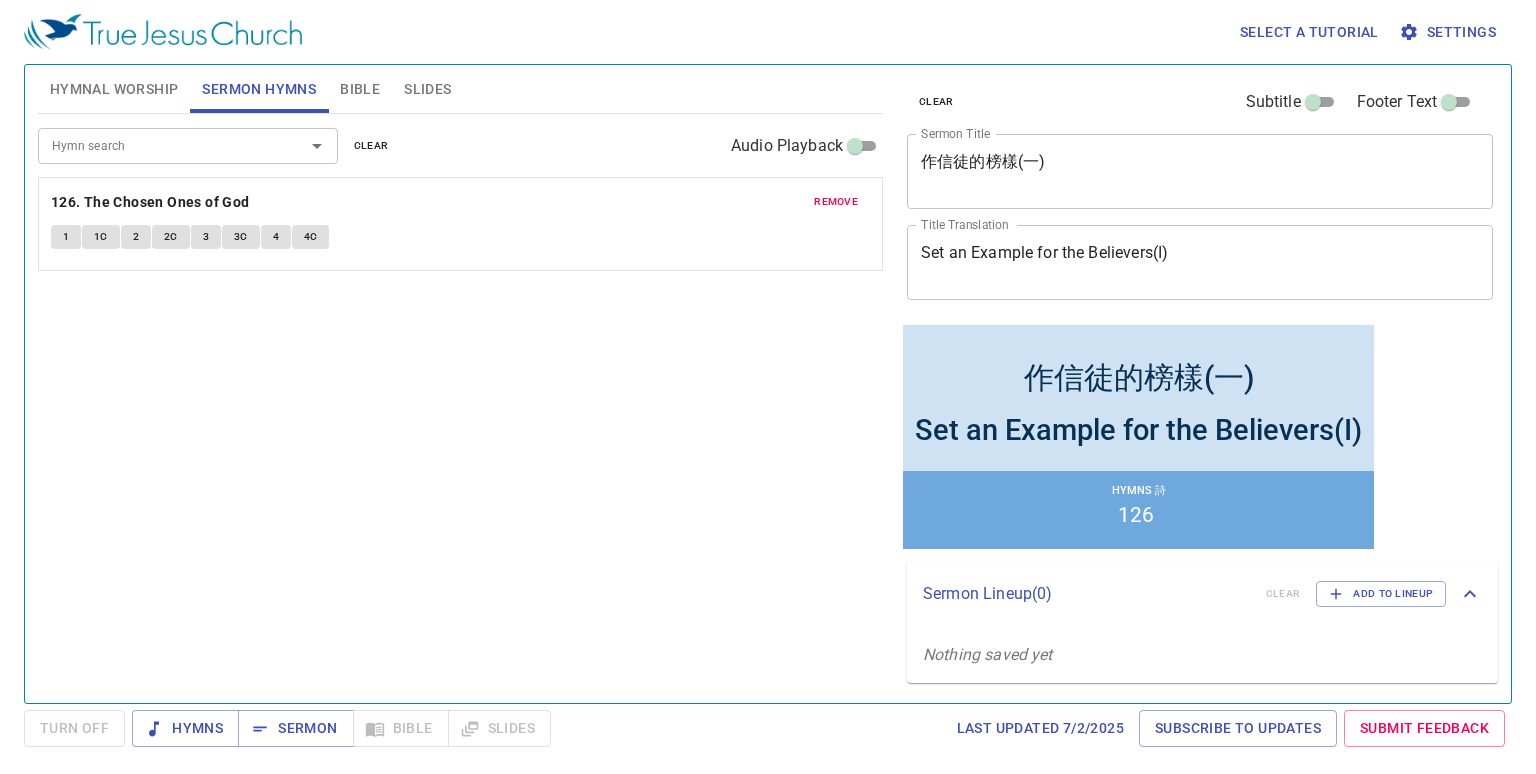 click on "remove" at bounding box center (836, 202) 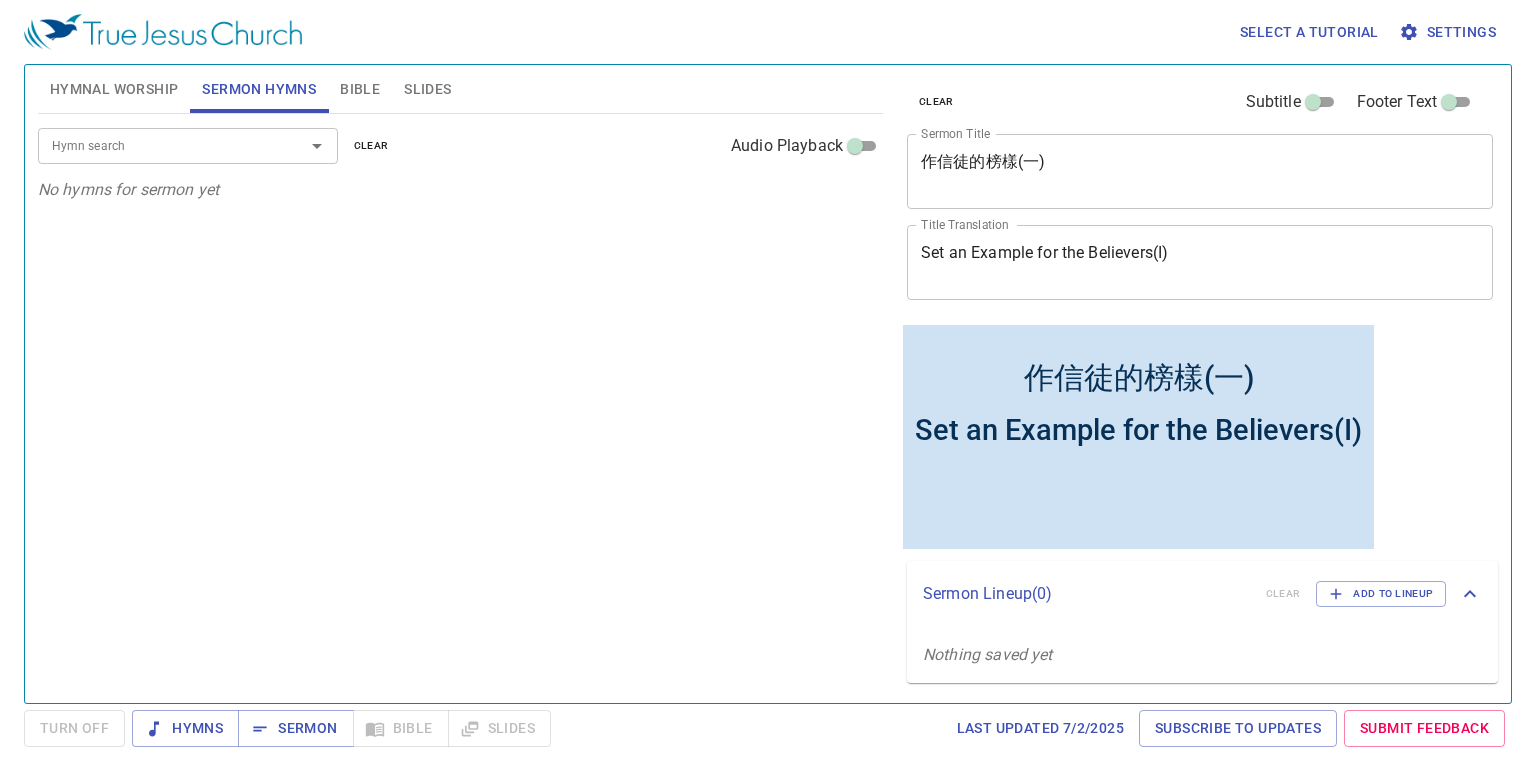 click on "Hymn search" at bounding box center [158, 145] 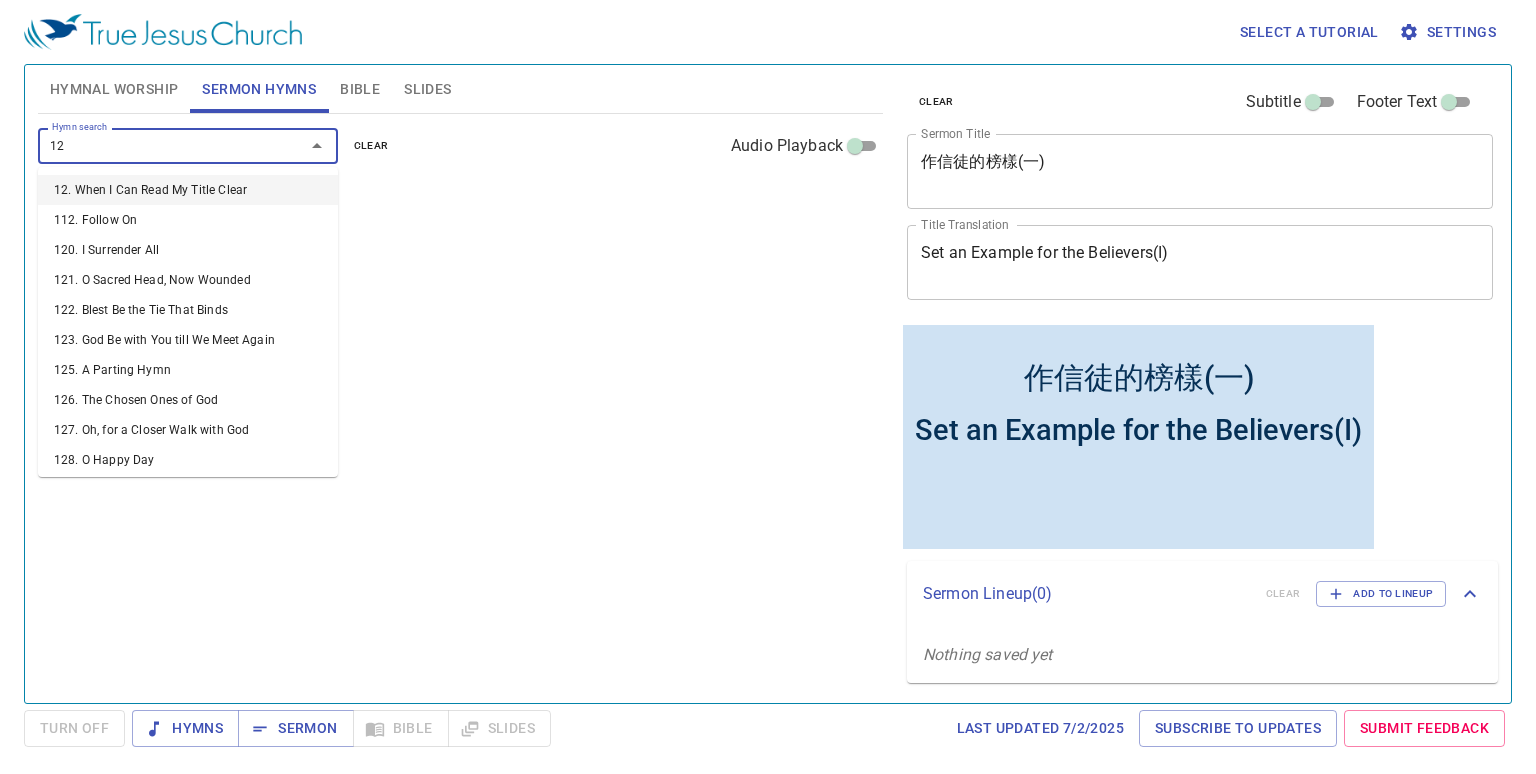 type on "129" 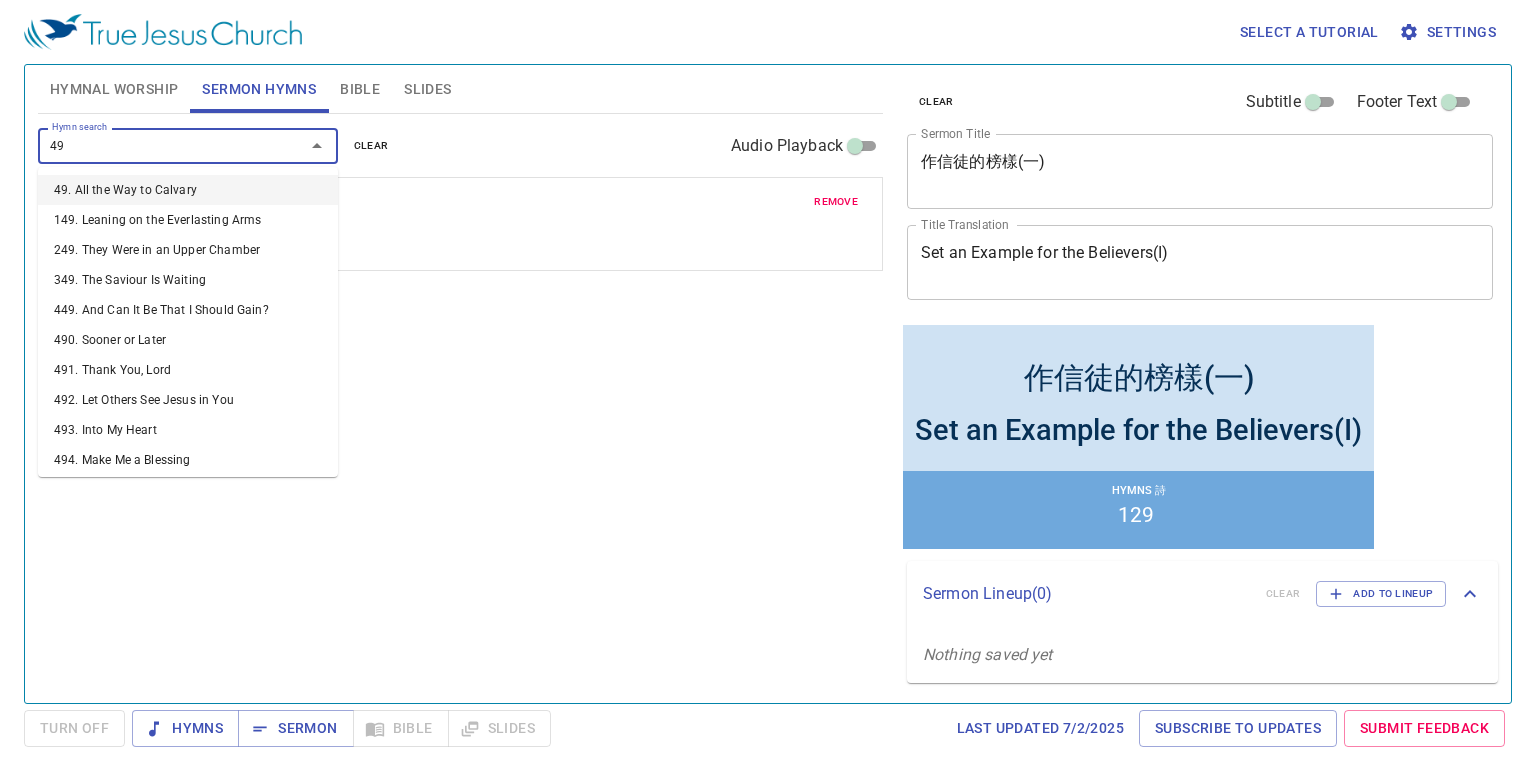 type on "492" 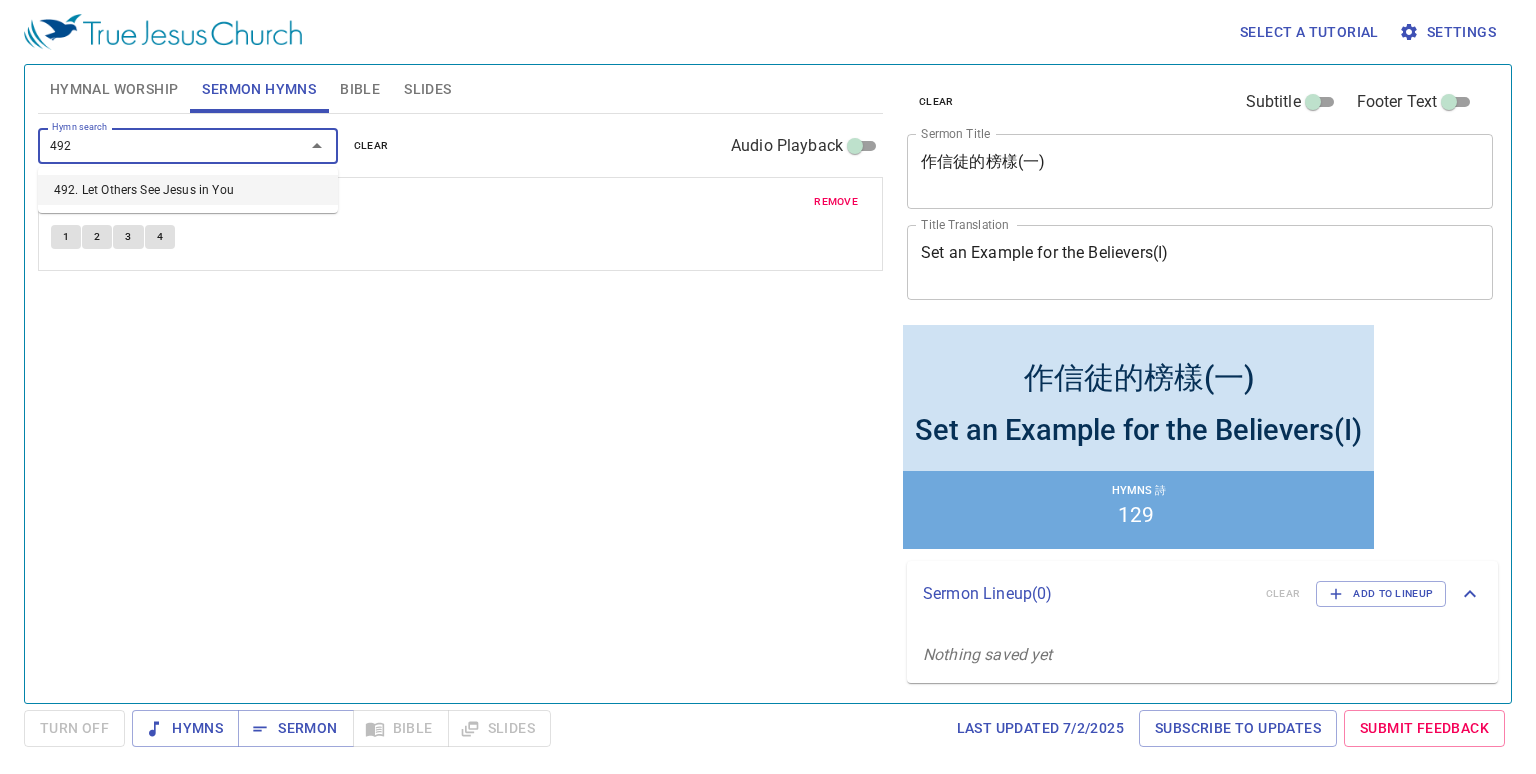 type 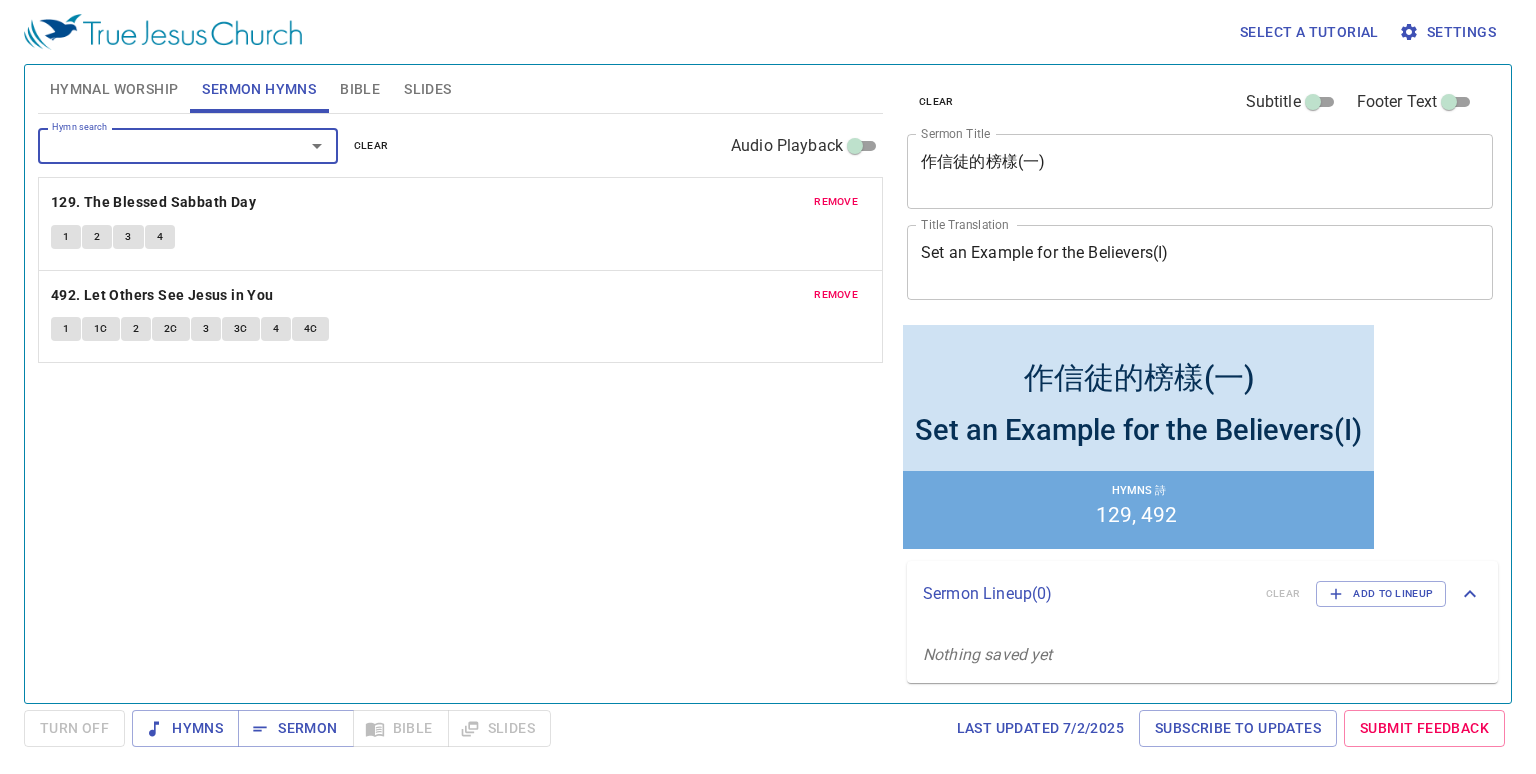 click on "Hymnal Worship" at bounding box center [114, 89] 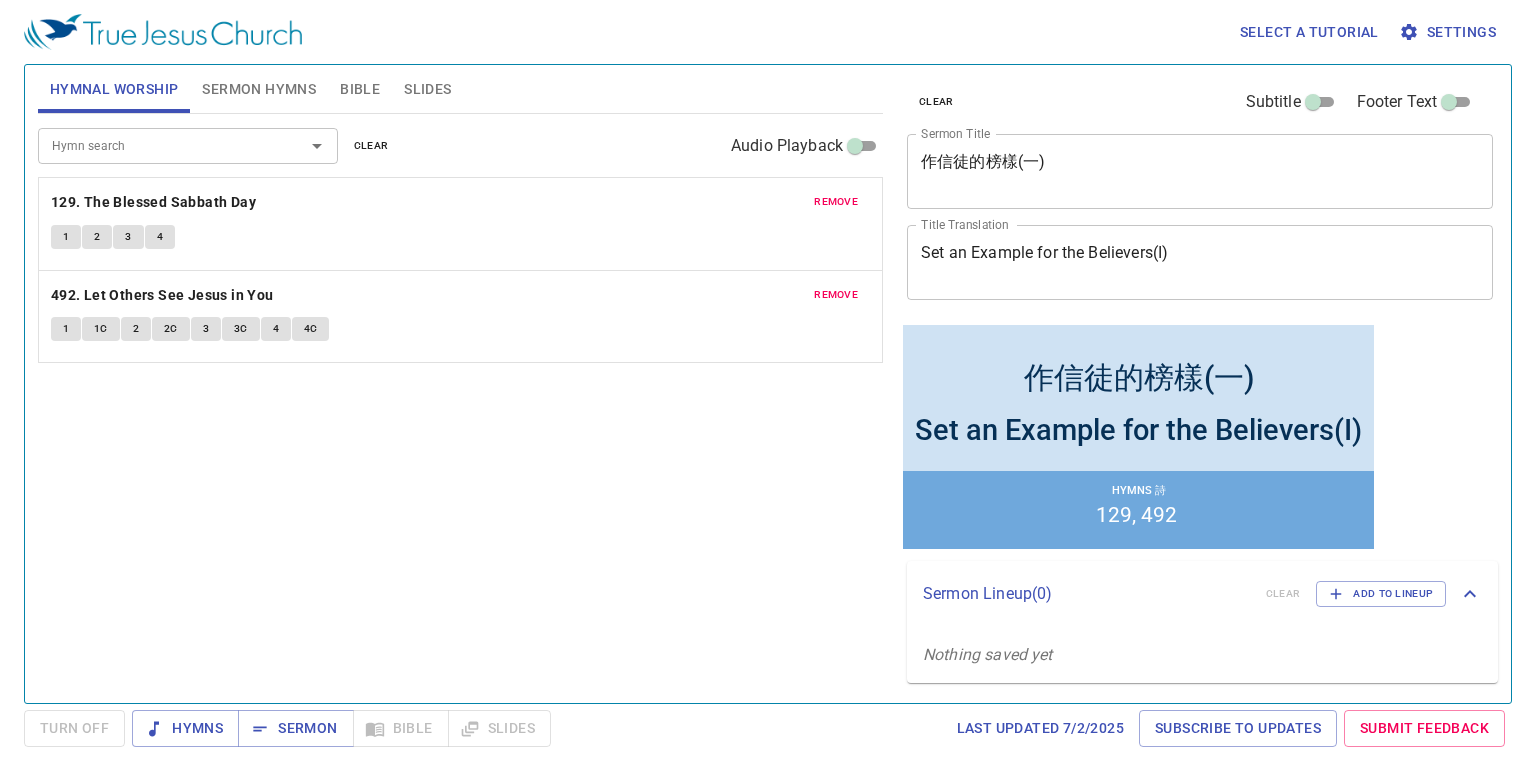 click on "remove" at bounding box center (836, 202) 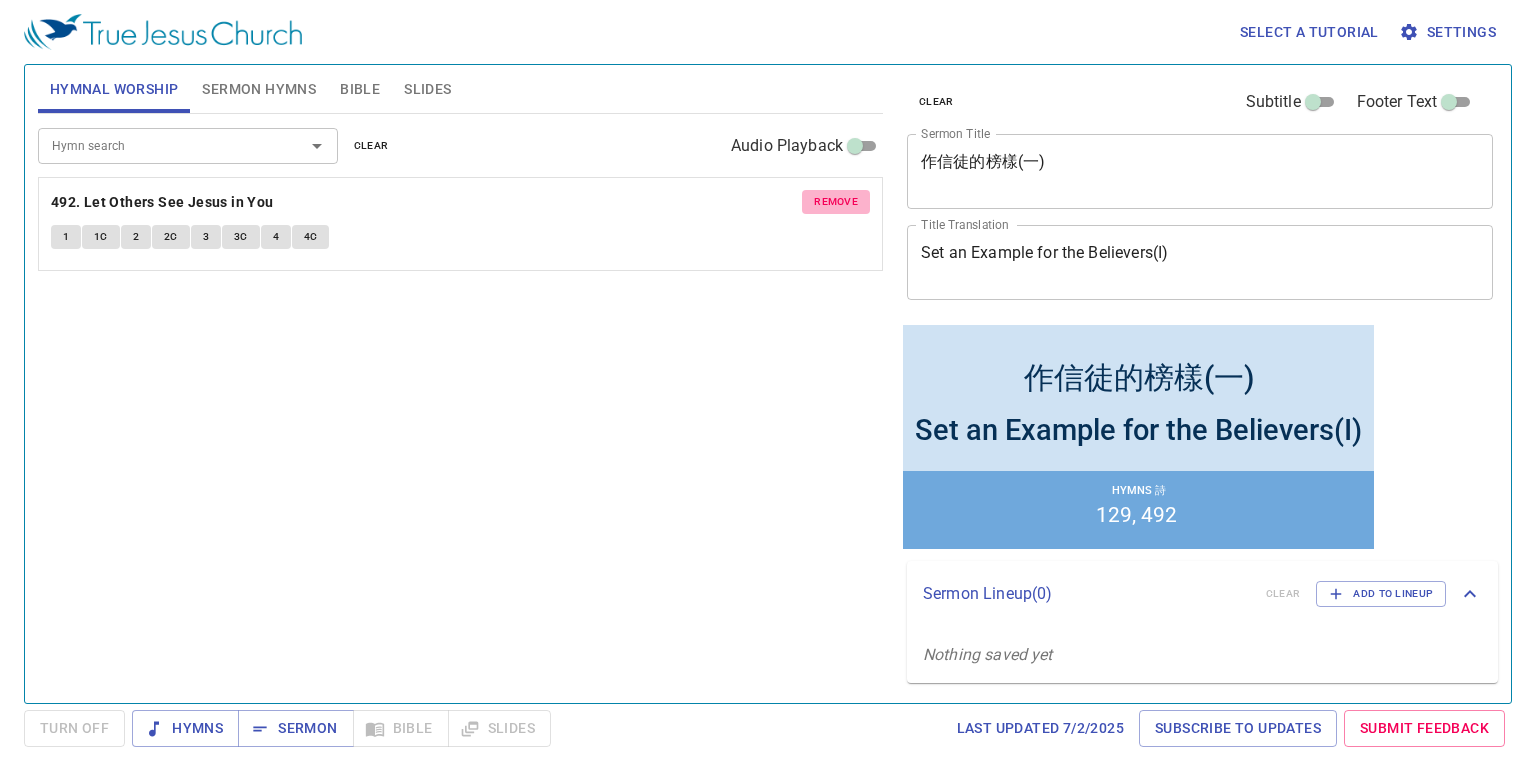 click on "remove" at bounding box center (836, 202) 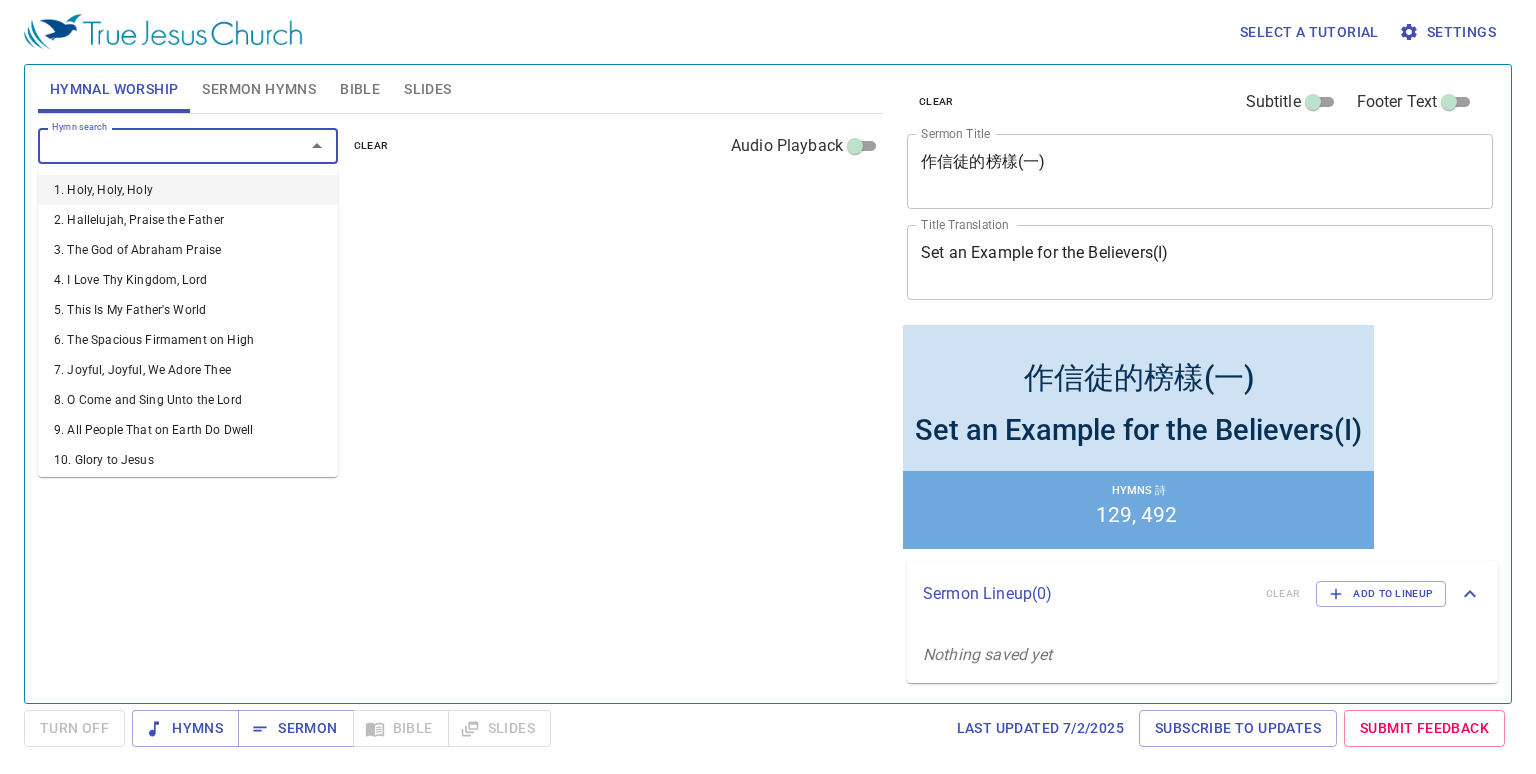 click on "Hymn search" at bounding box center [158, 145] 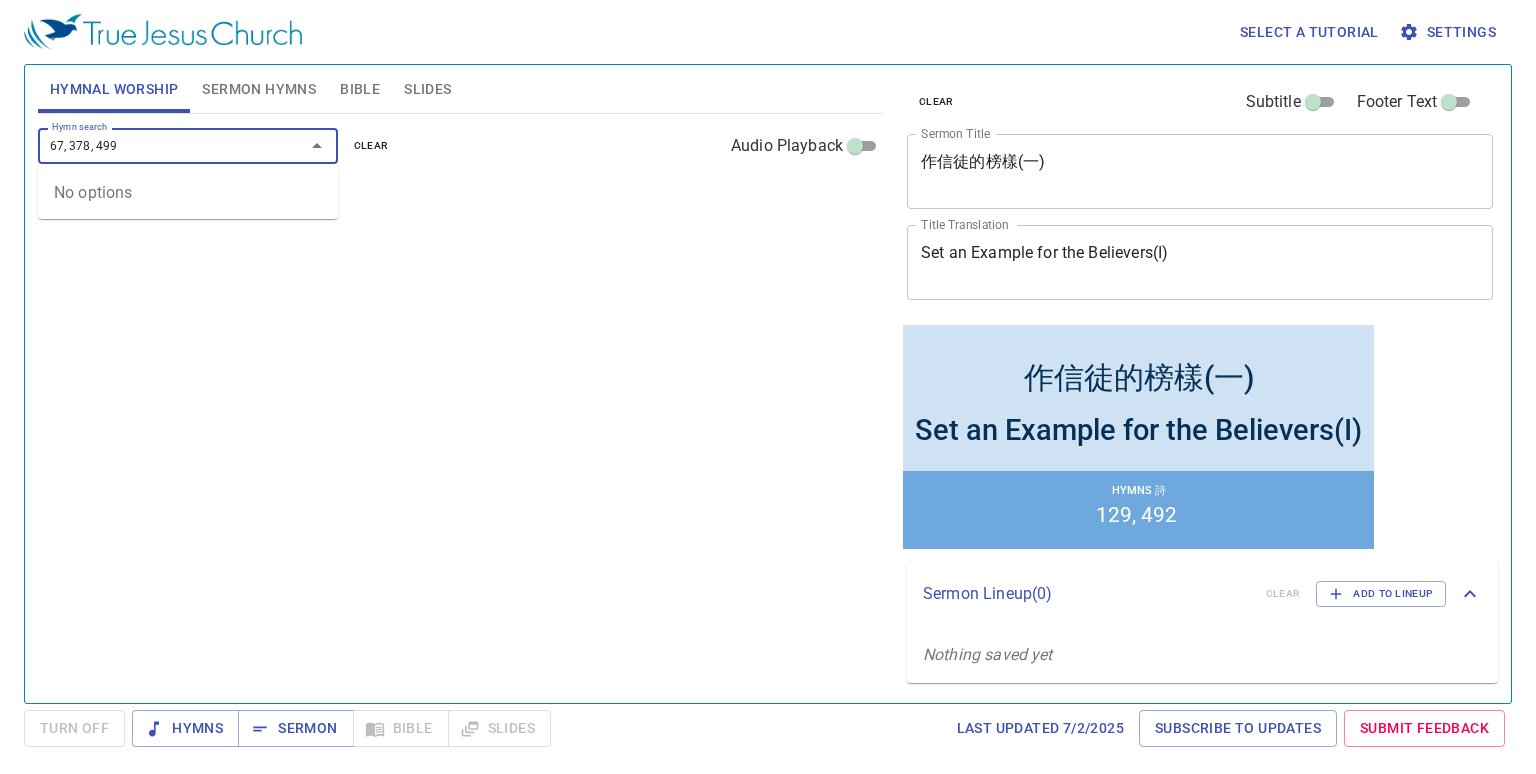 drag, startPoint x: 141, startPoint y: 161, endPoint x: 256, endPoint y: 189, distance: 118.35962 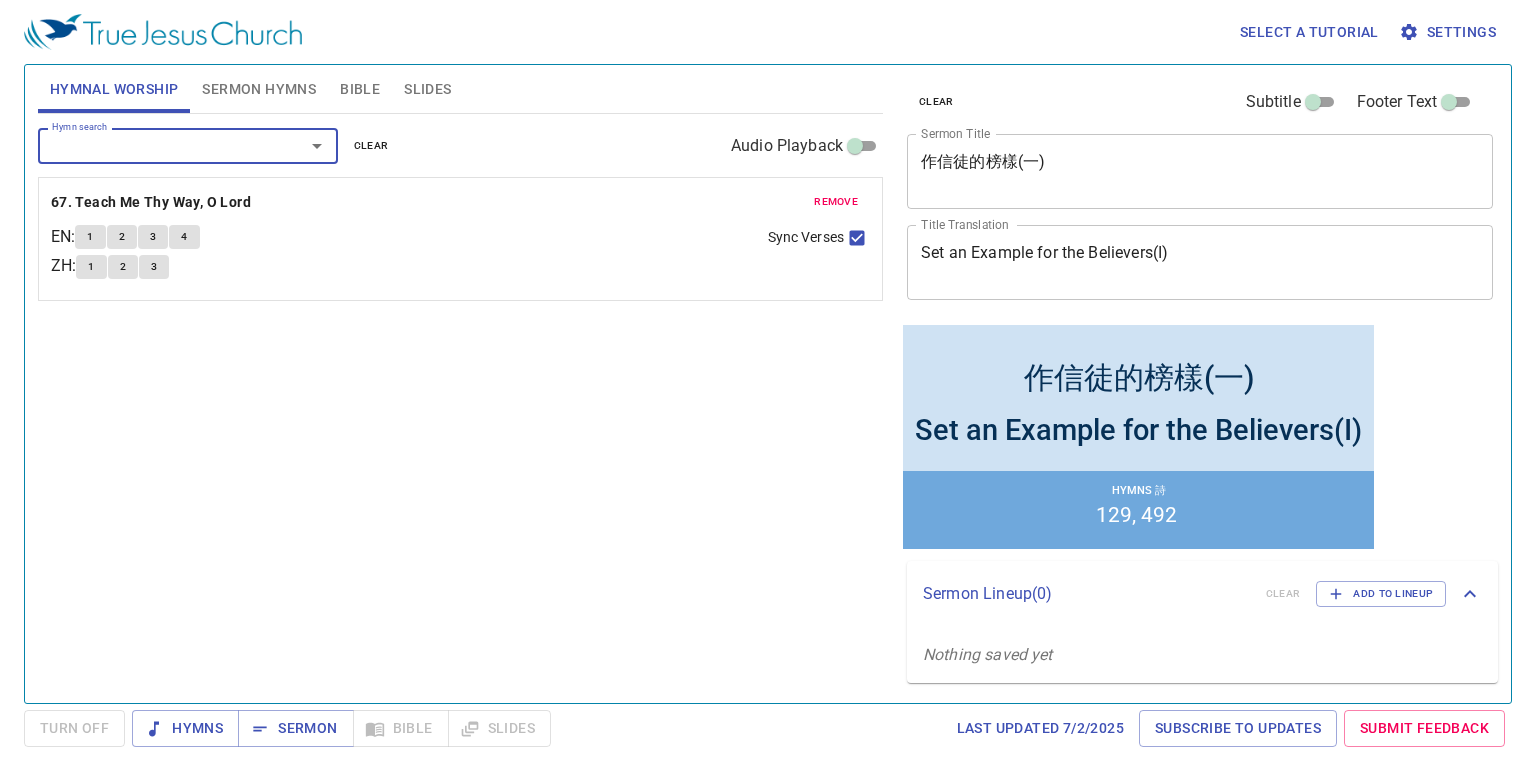 click on "Hymn search" at bounding box center [158, 145] 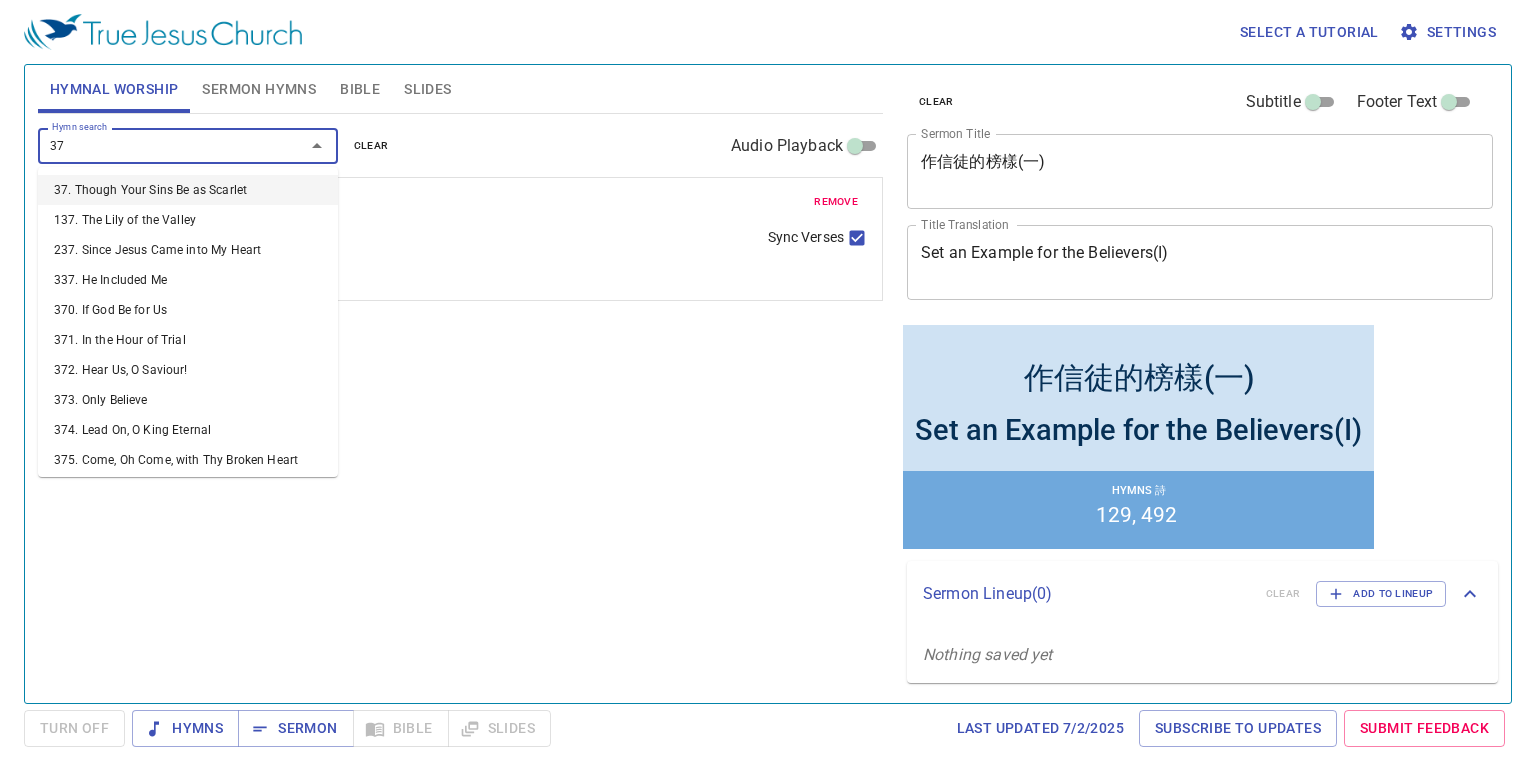 type on "378" 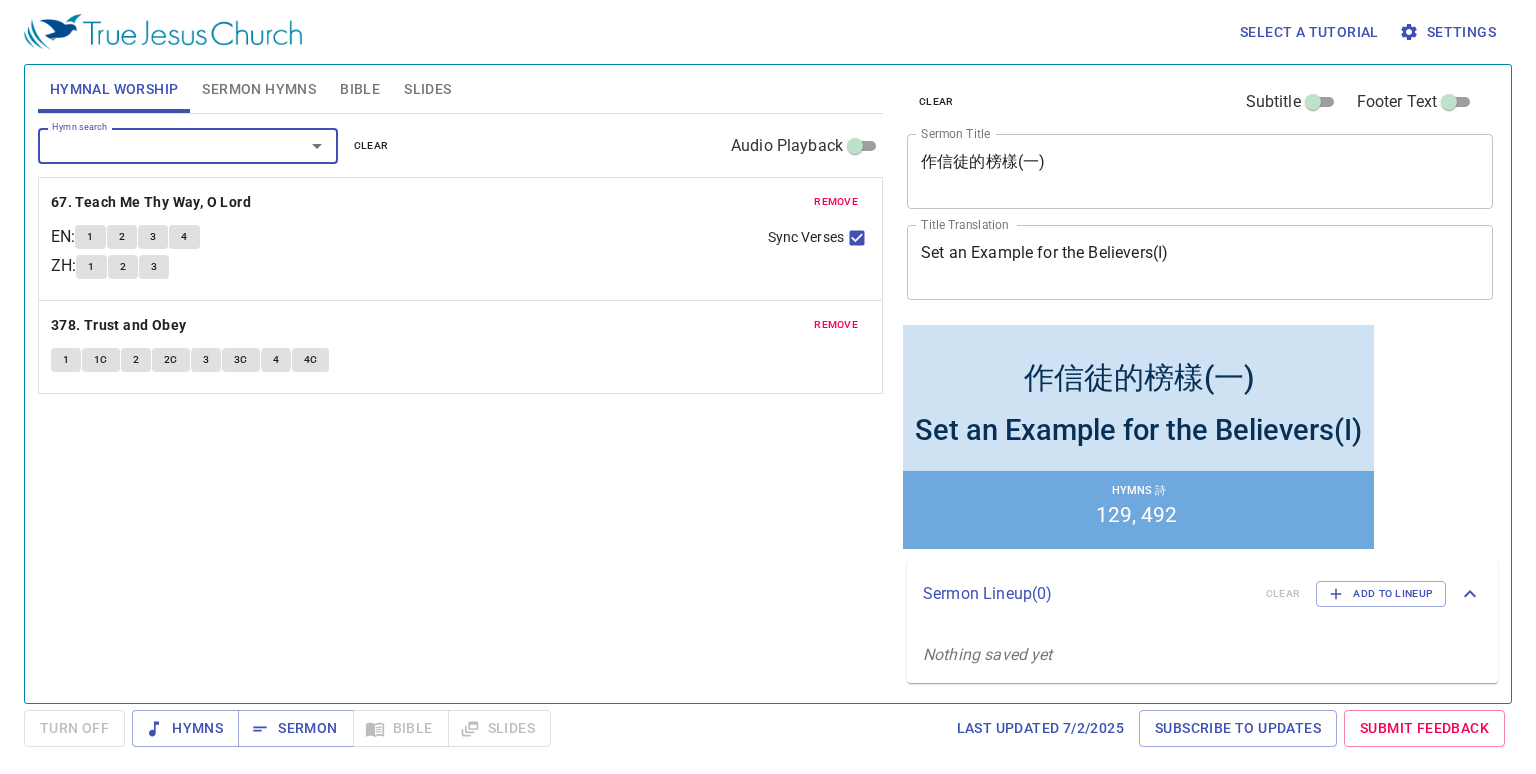 click on "Hymn search" at bounding box center [158, 145] 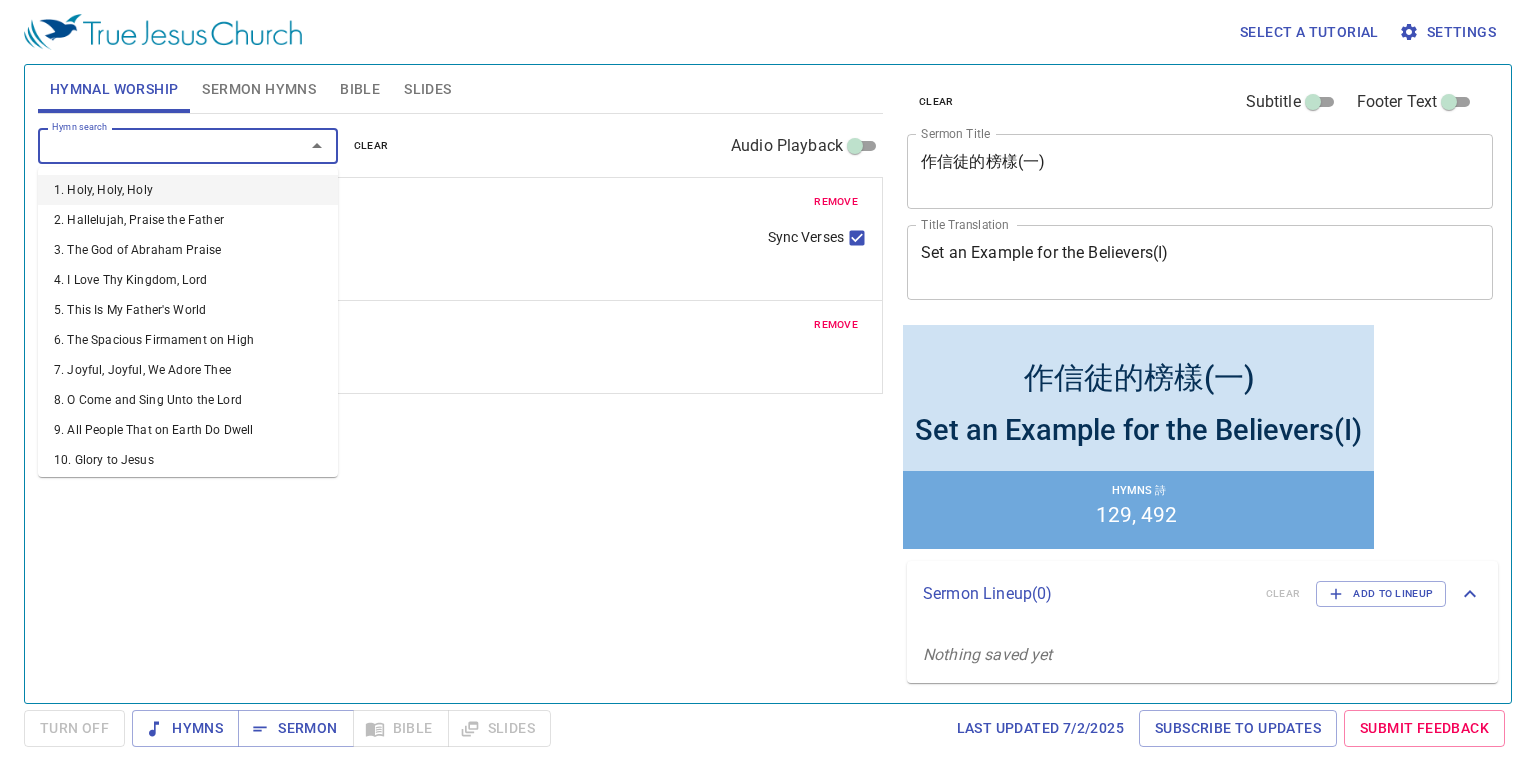 paste on "67, 378, 499" 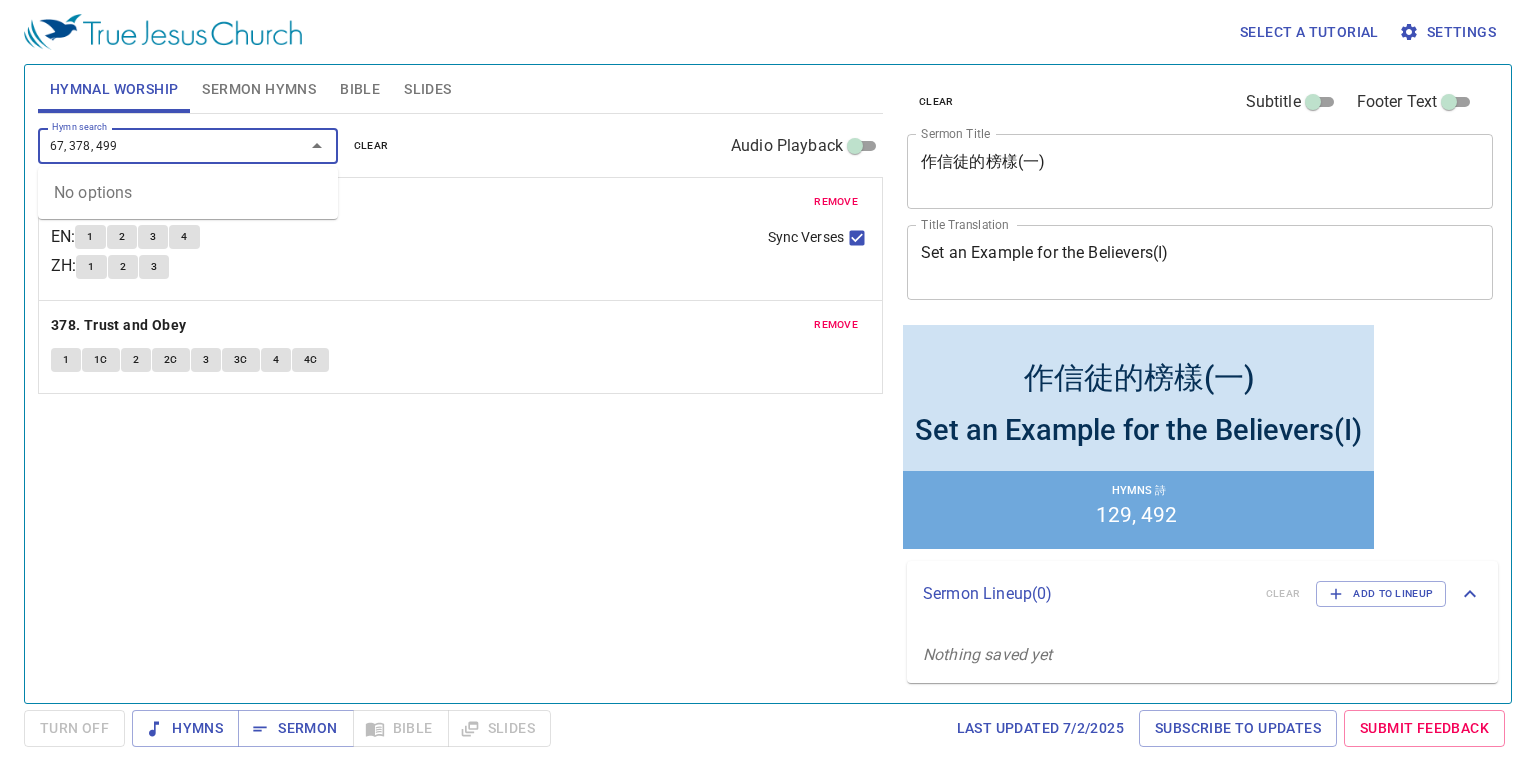 drag, startPoint x: 96, startPoint y: 144, endPoint x: 0, endPoint y: 140, distance: 96.0833 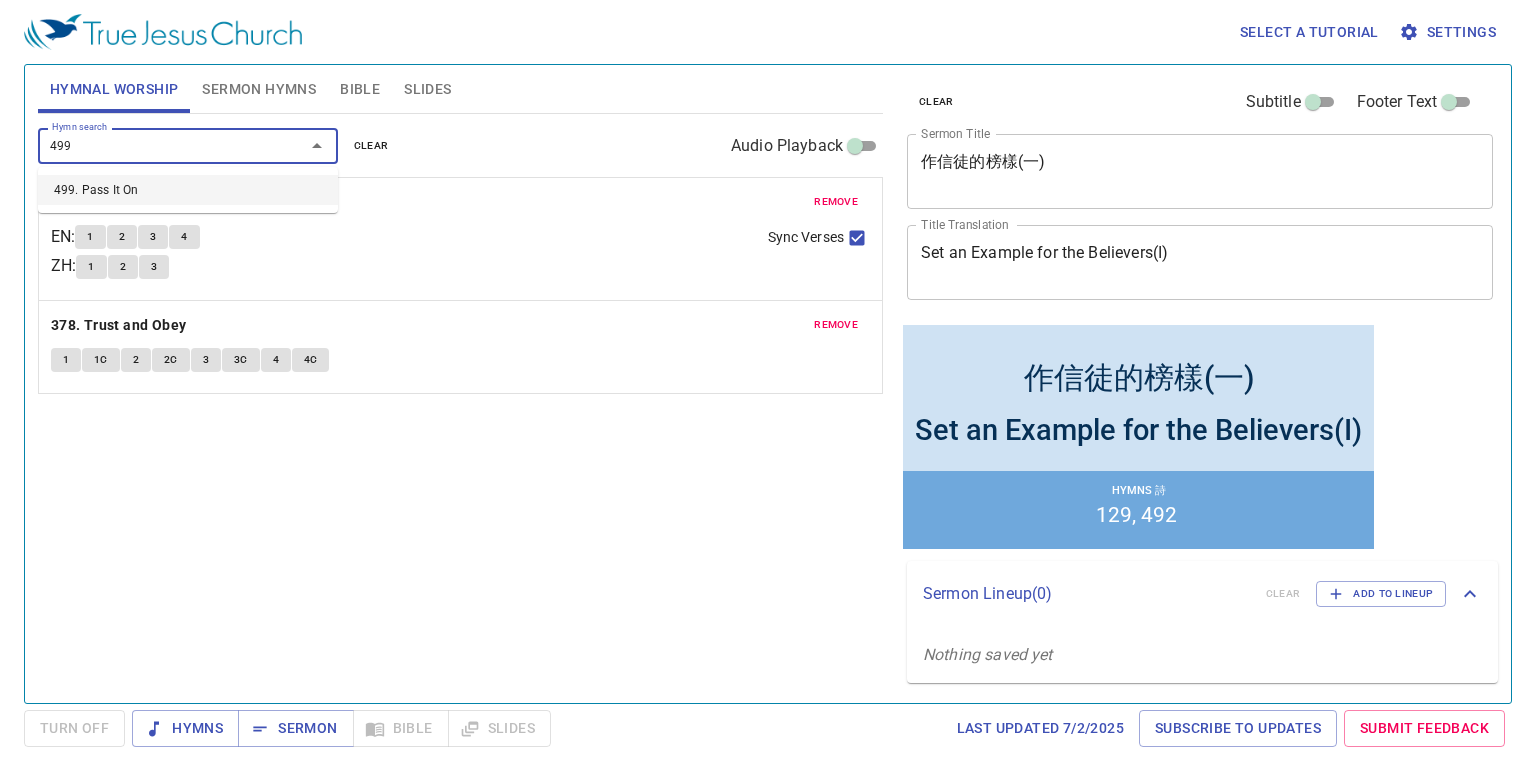 type 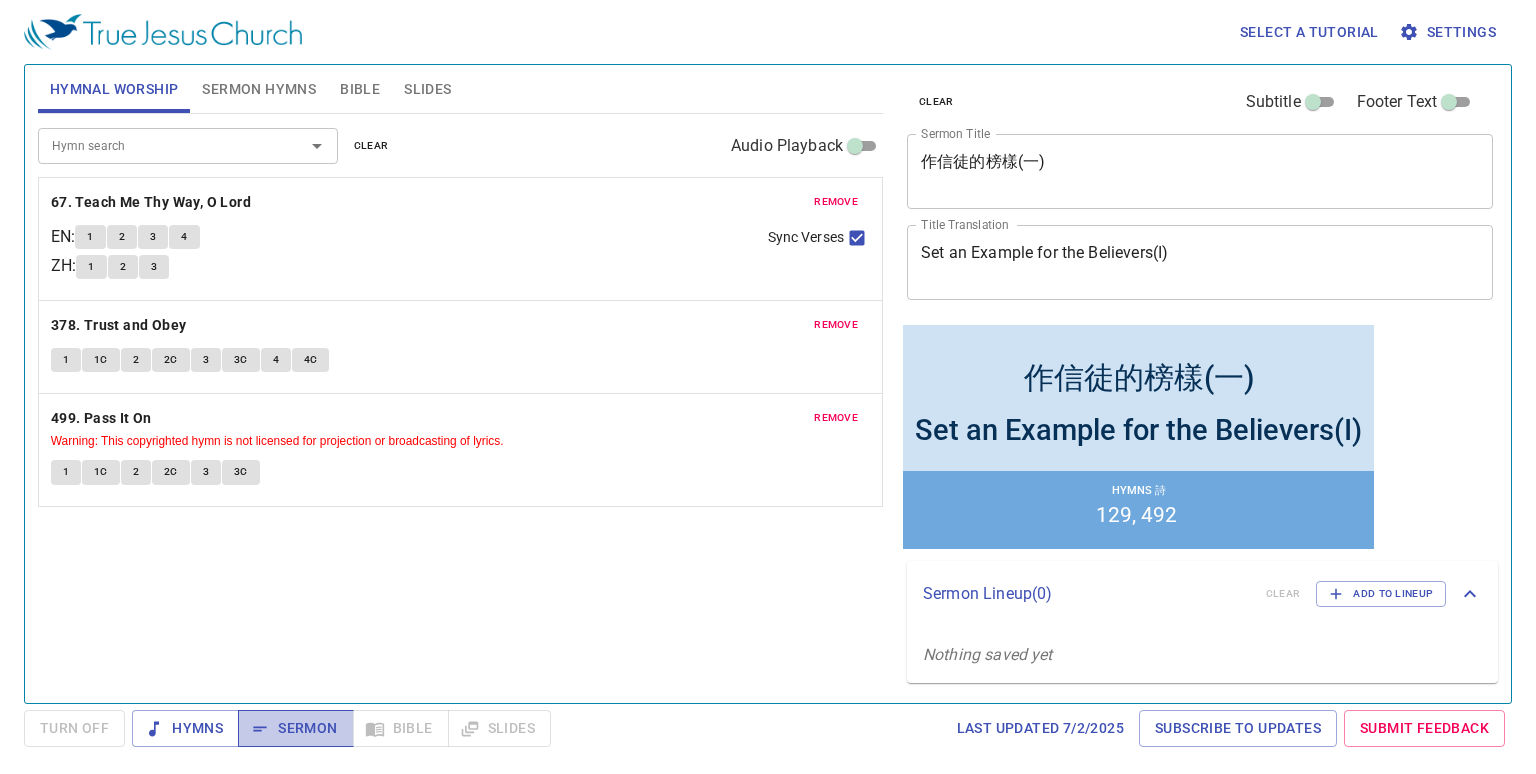 click on "Sermon" at bounding box center [295, 728] 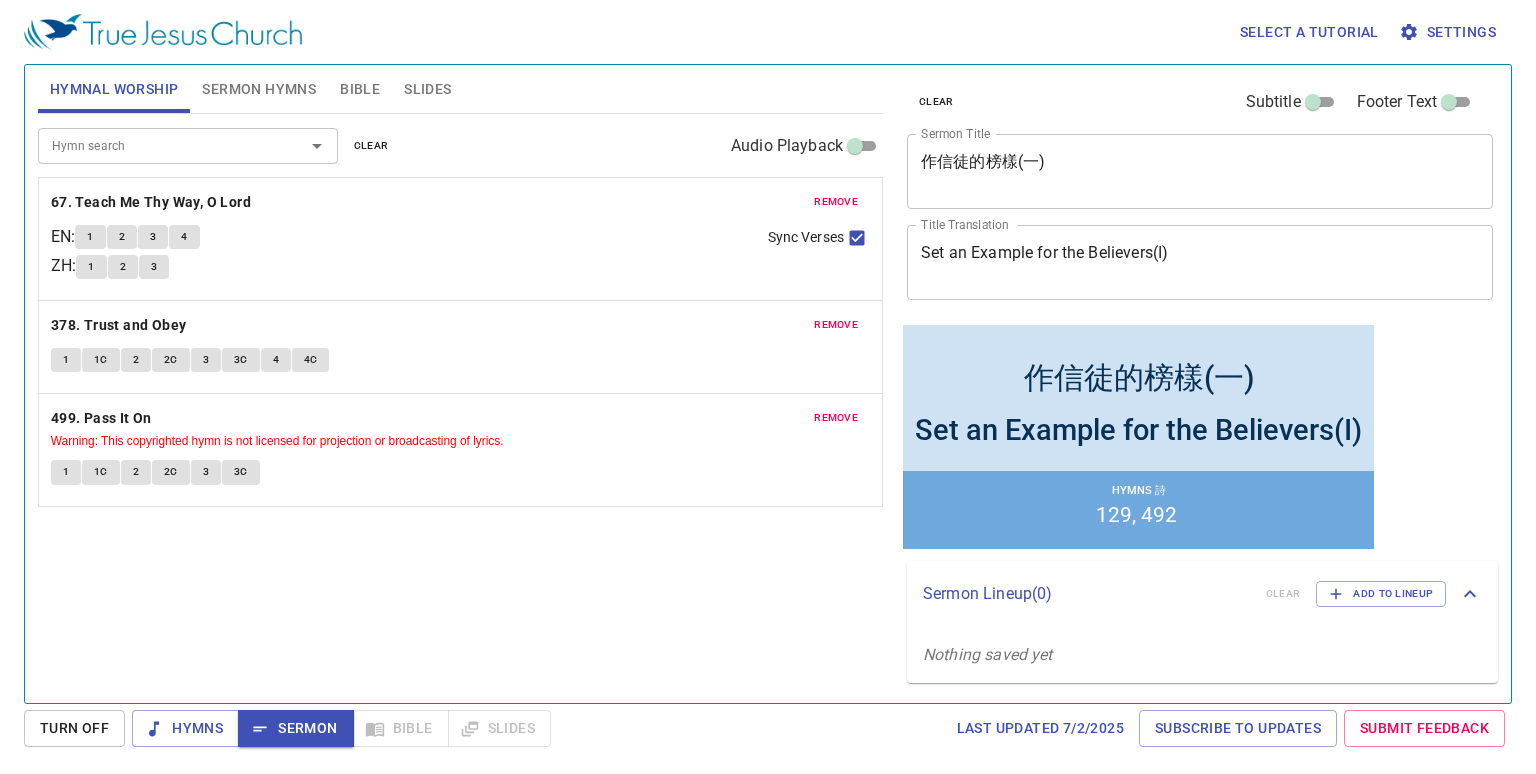 type 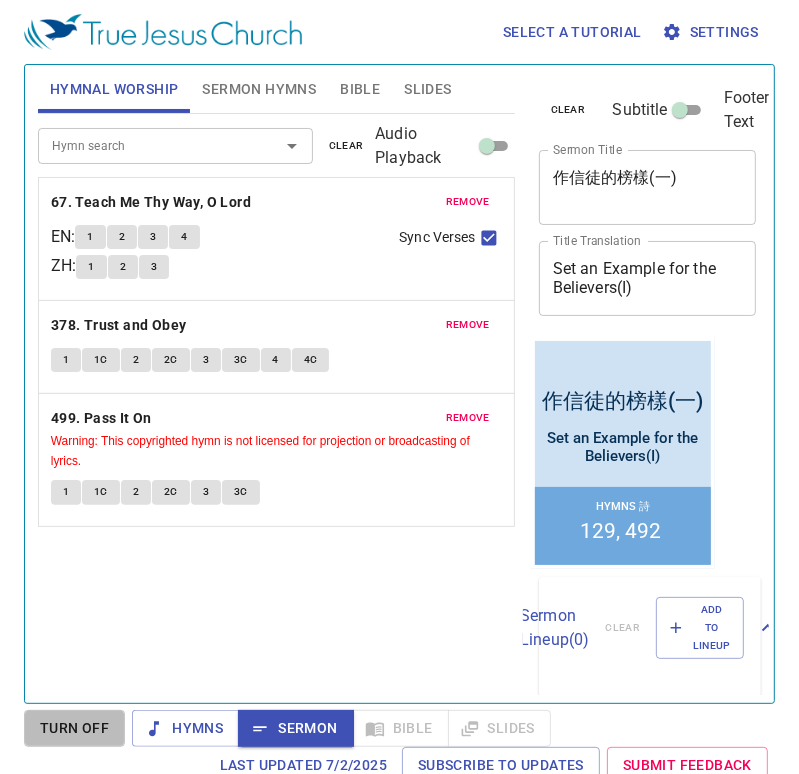 click on "Turn Off" at bounding box center [74, 728] 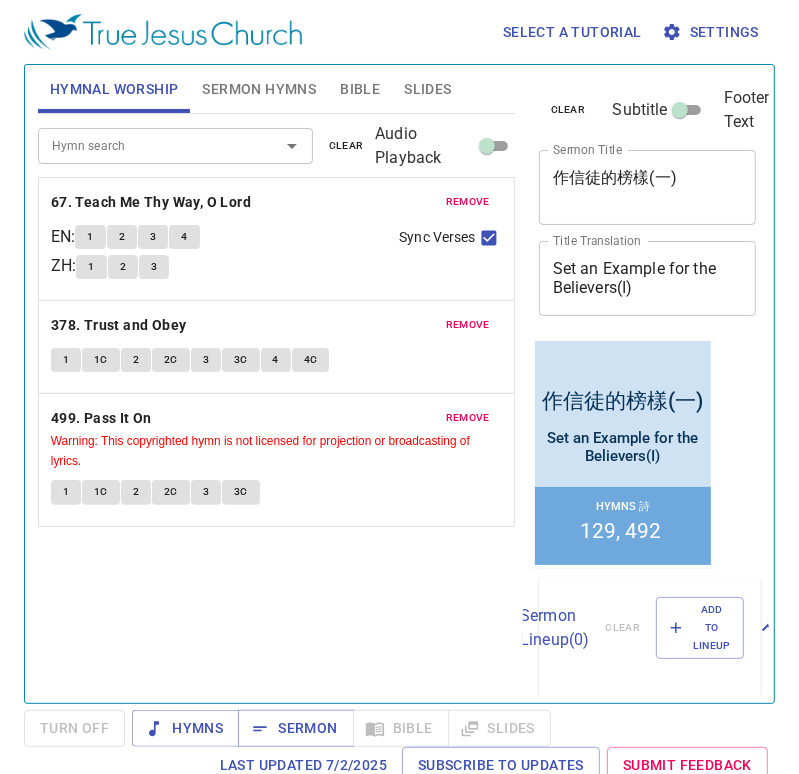 click on "Hymn search Hymn search   clear Audio Playback remove 67. Teach Me Thy Way, O Lord   EN :   1 2 3 4 ZH :   1 2 3 Sync Verses remove 378. Trust and Obey   1 1C 2 2C 3 3C 4 4C remove 499. Pass It On   Warning: This copyrighted hymn is not licensed for projection or broadcasting of lyrics. 1 1C 2 2C 3 3C" at bounding box center [276, 400] 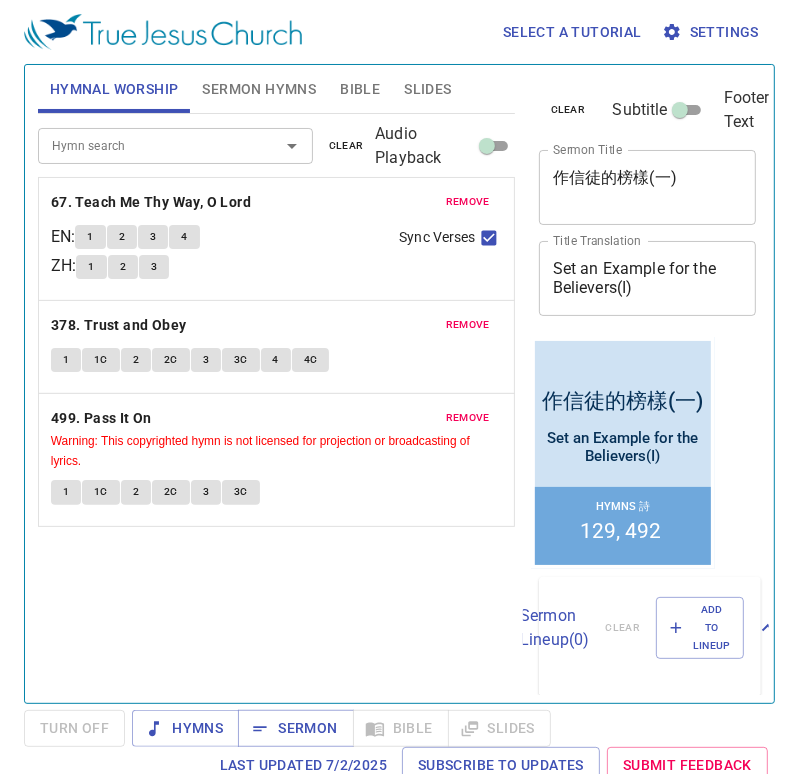 click on "Hymnal Worship" at bounding box center [114, 89] 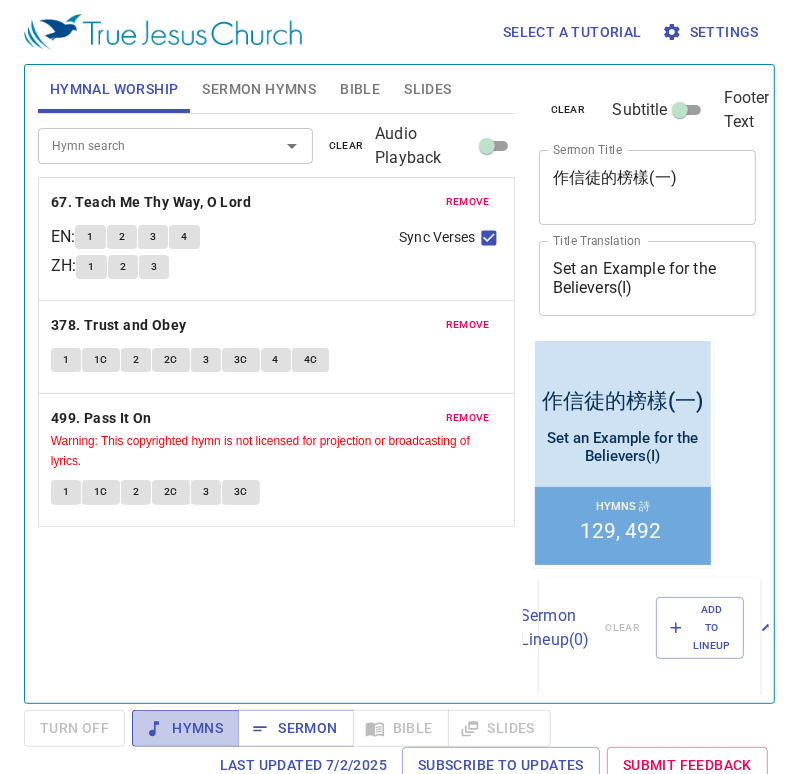 click on "Hymns" at bounding box center (185, 728) 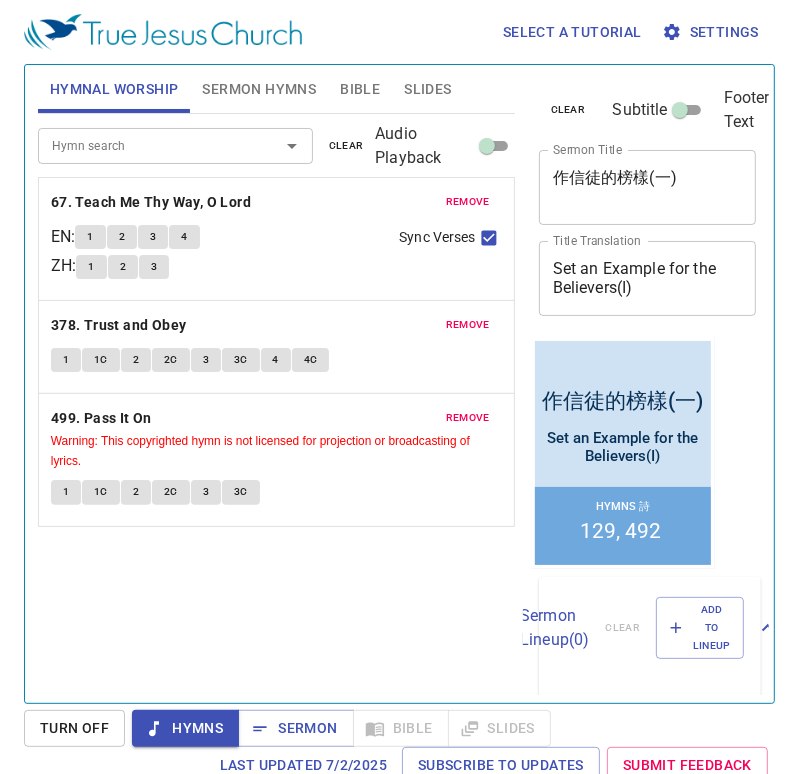 type 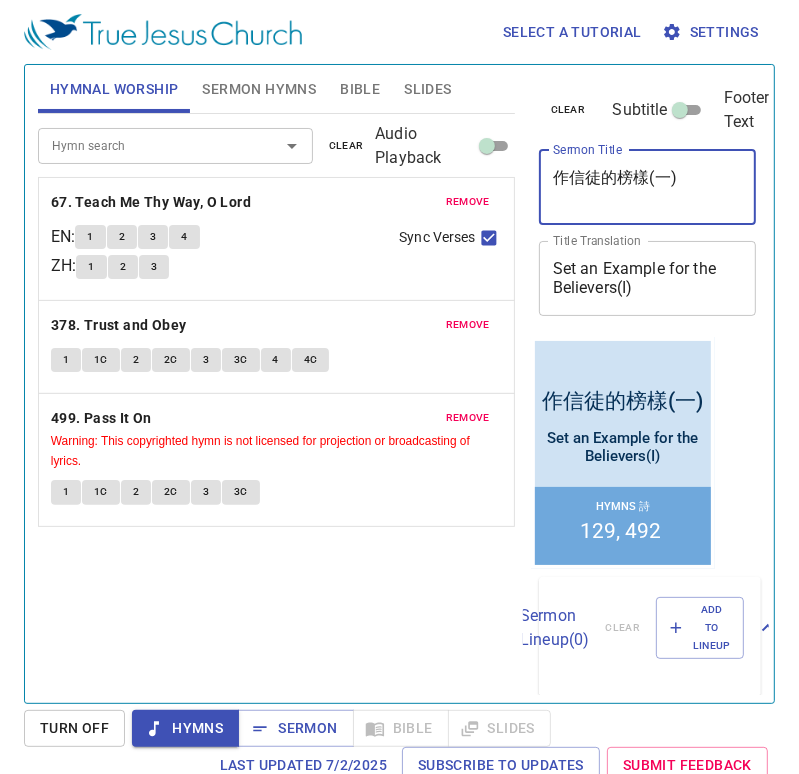 drag, startPoint x: 696, startPoint y: 181, endPoint x: 421, endPoint y: 165, distance: 275.46506 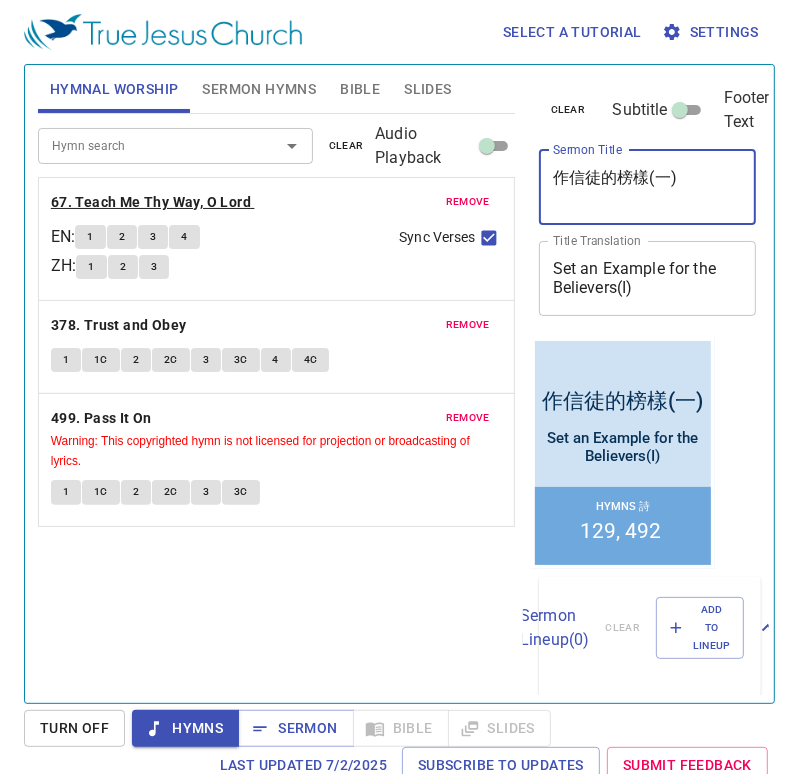 click on "67. Teach Me Thy Way, O Lord" at bounding box center [151, 202] 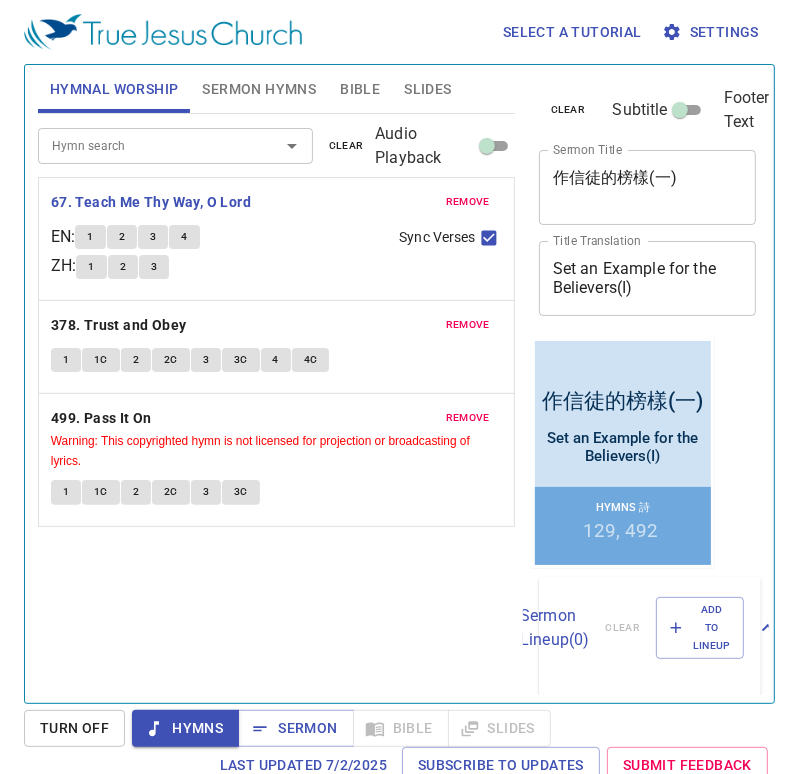 click on "1" at bounding box center (90, 237) 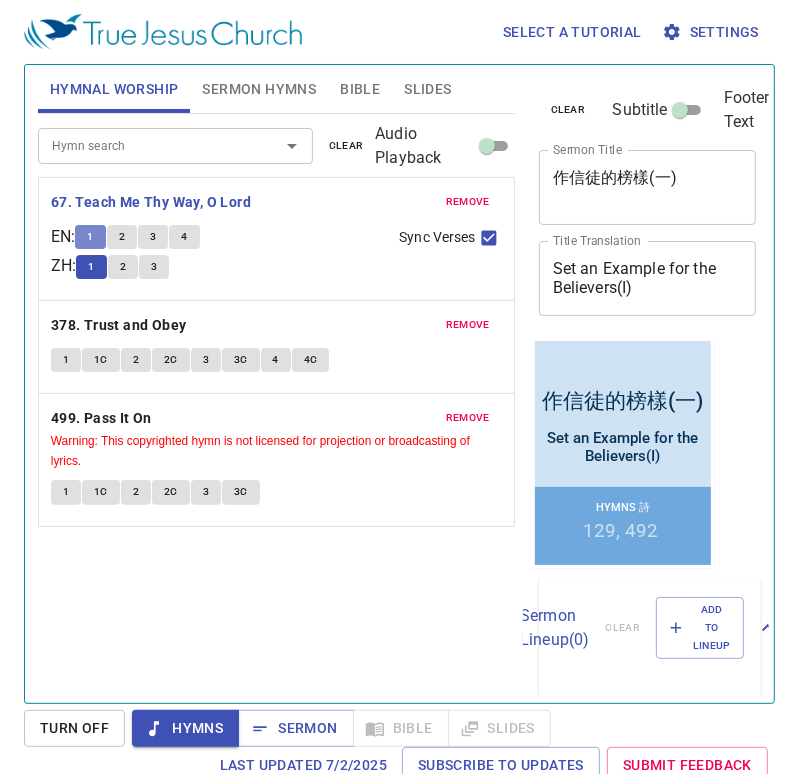 click on "1" at bounding box center [90, 237] 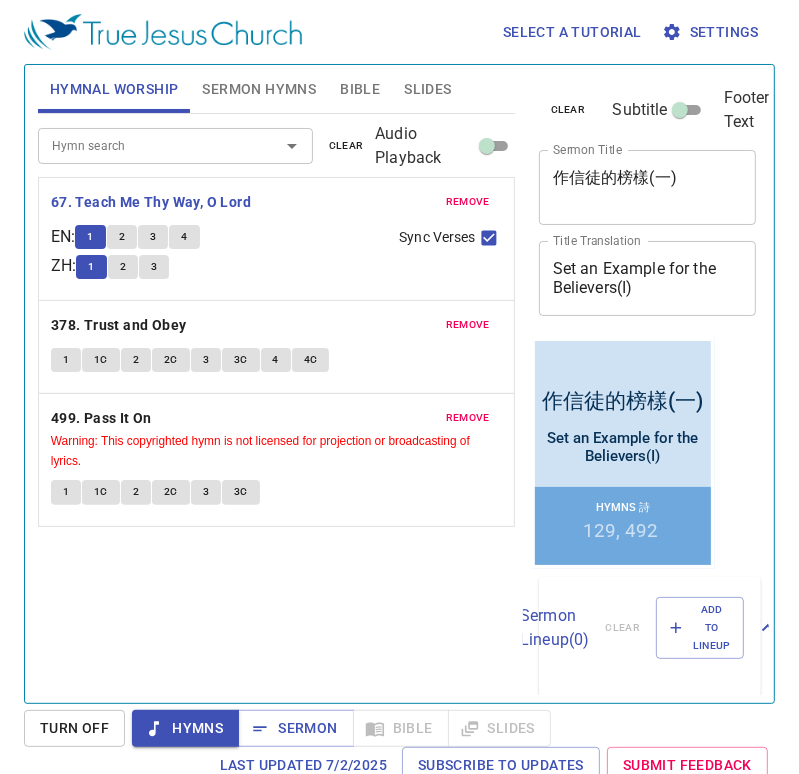 type 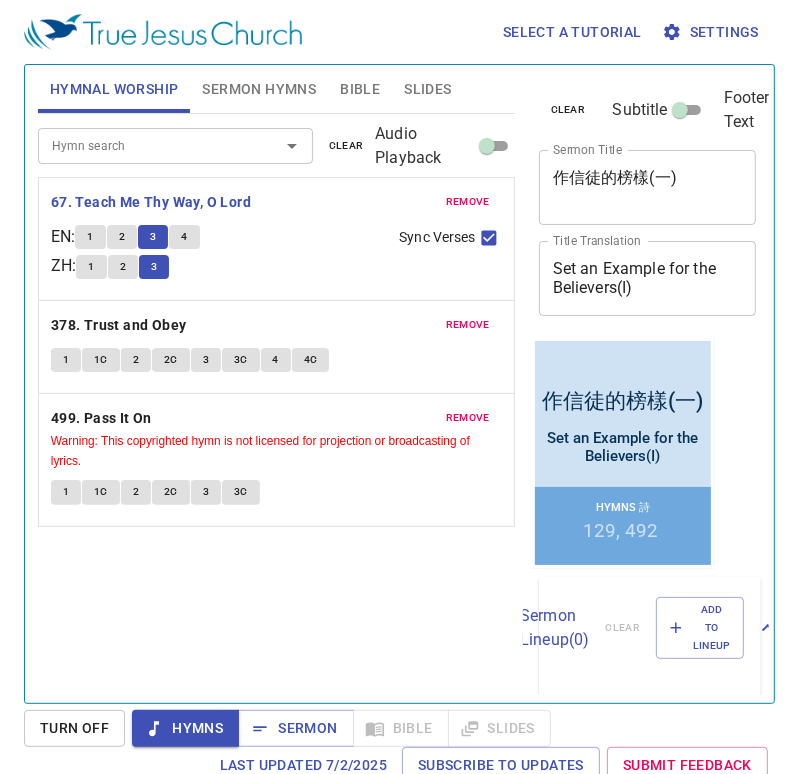 click on "Sync Verses" at bounding box center [489, 242] 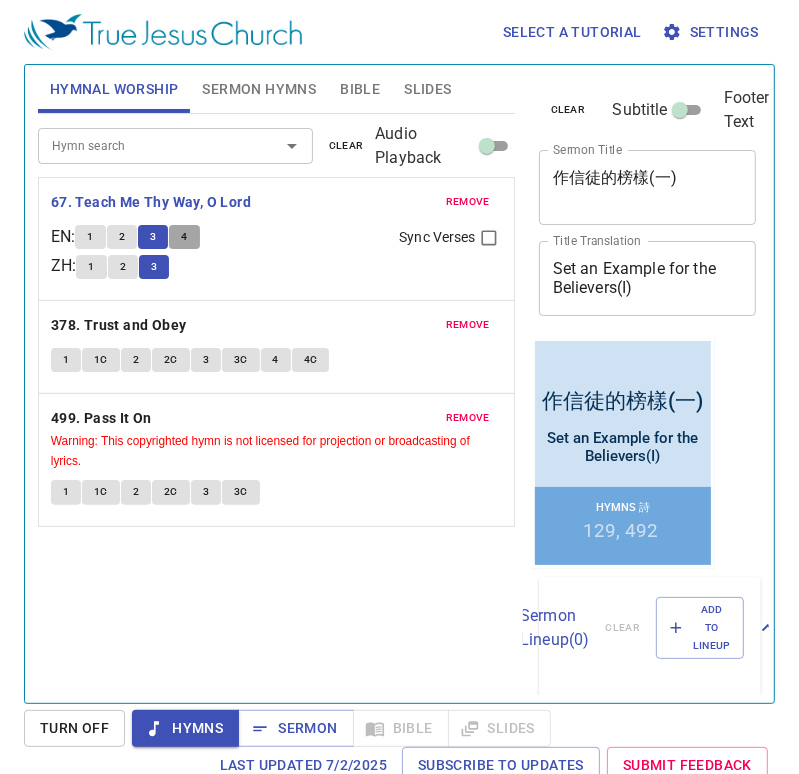 click on "4" at bounding box center [184, 237] 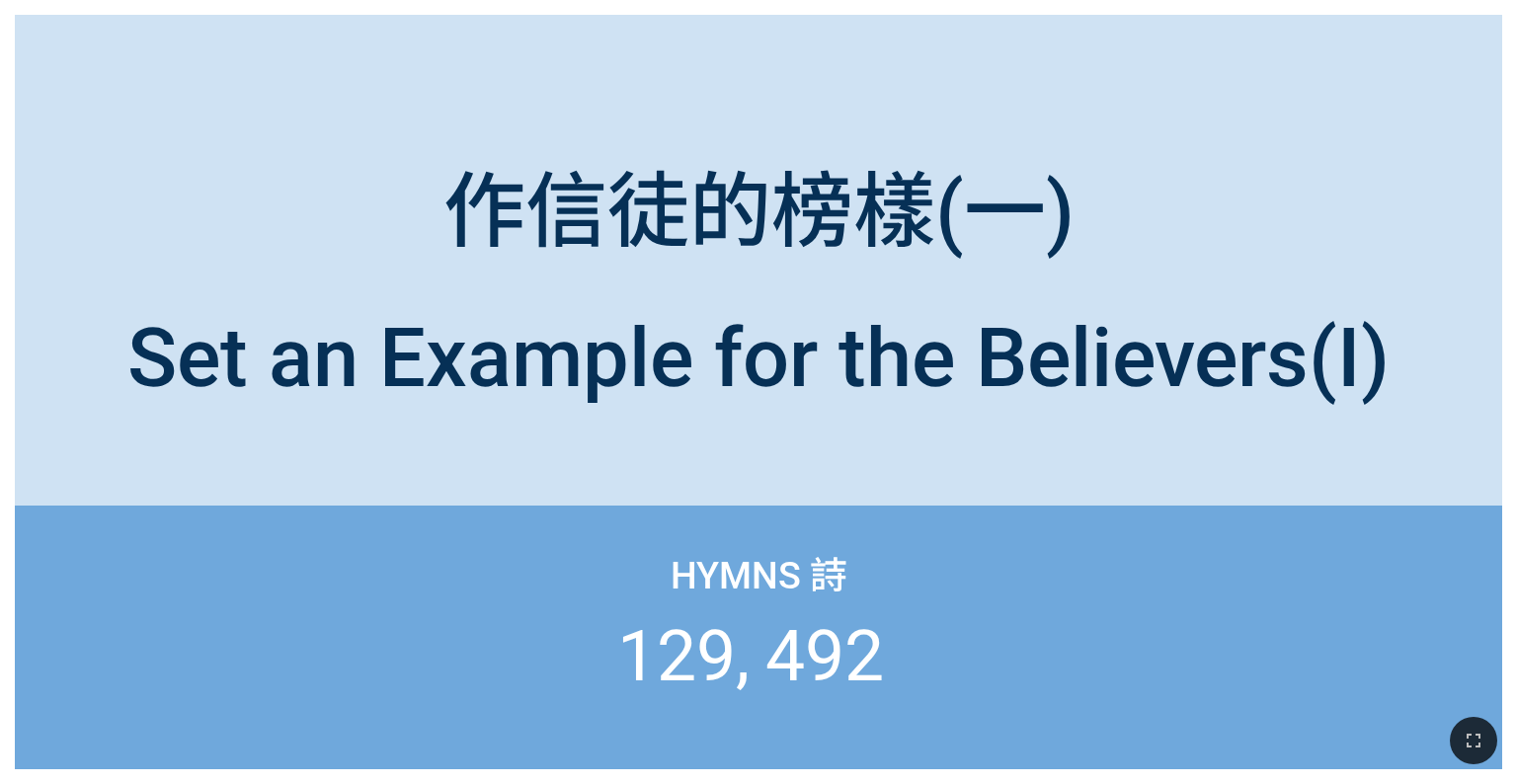 scroll, scrollTop: 0, scrollLeft: 0, axis: both 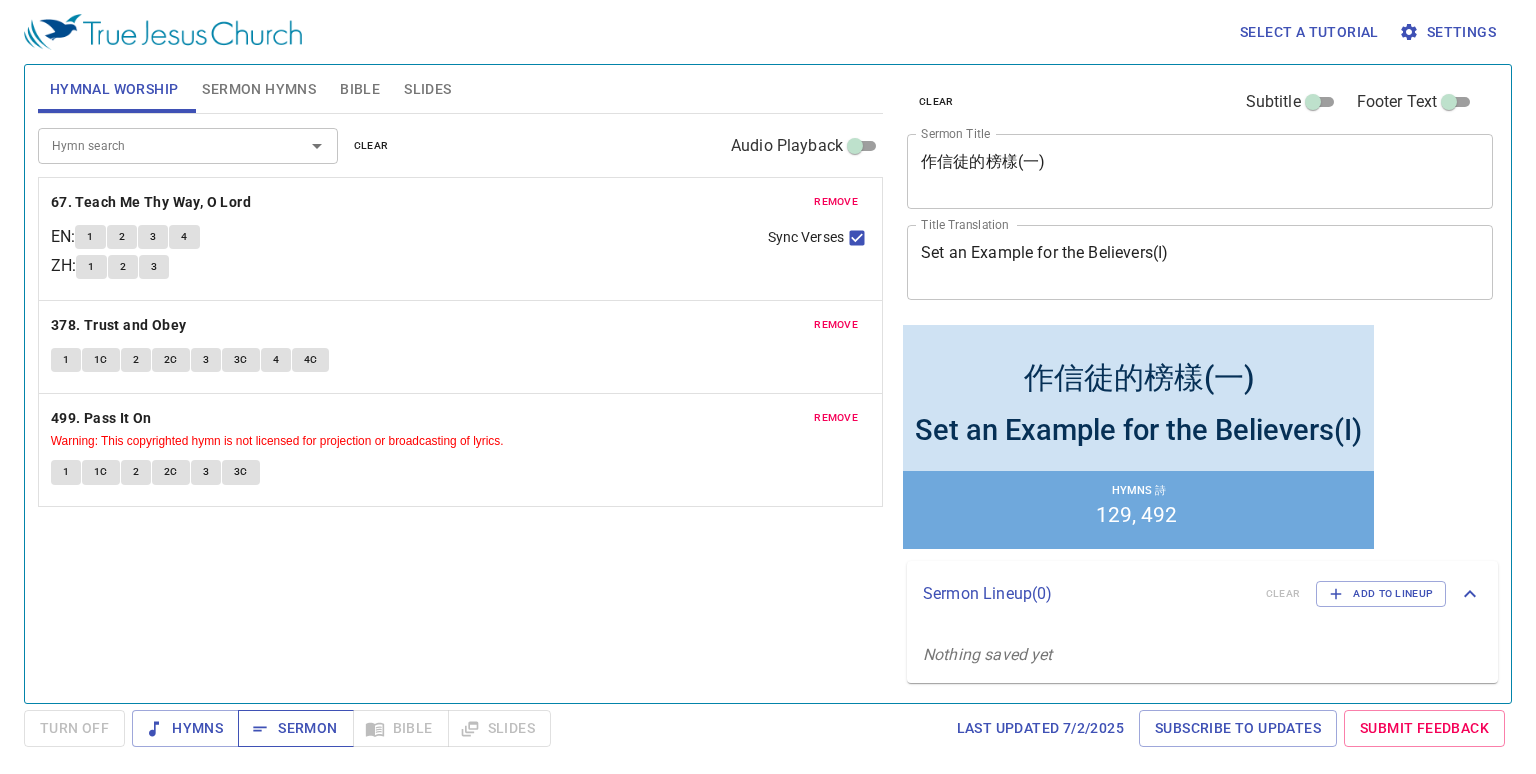 click on "Sermon" at bounding box center [295, 728] 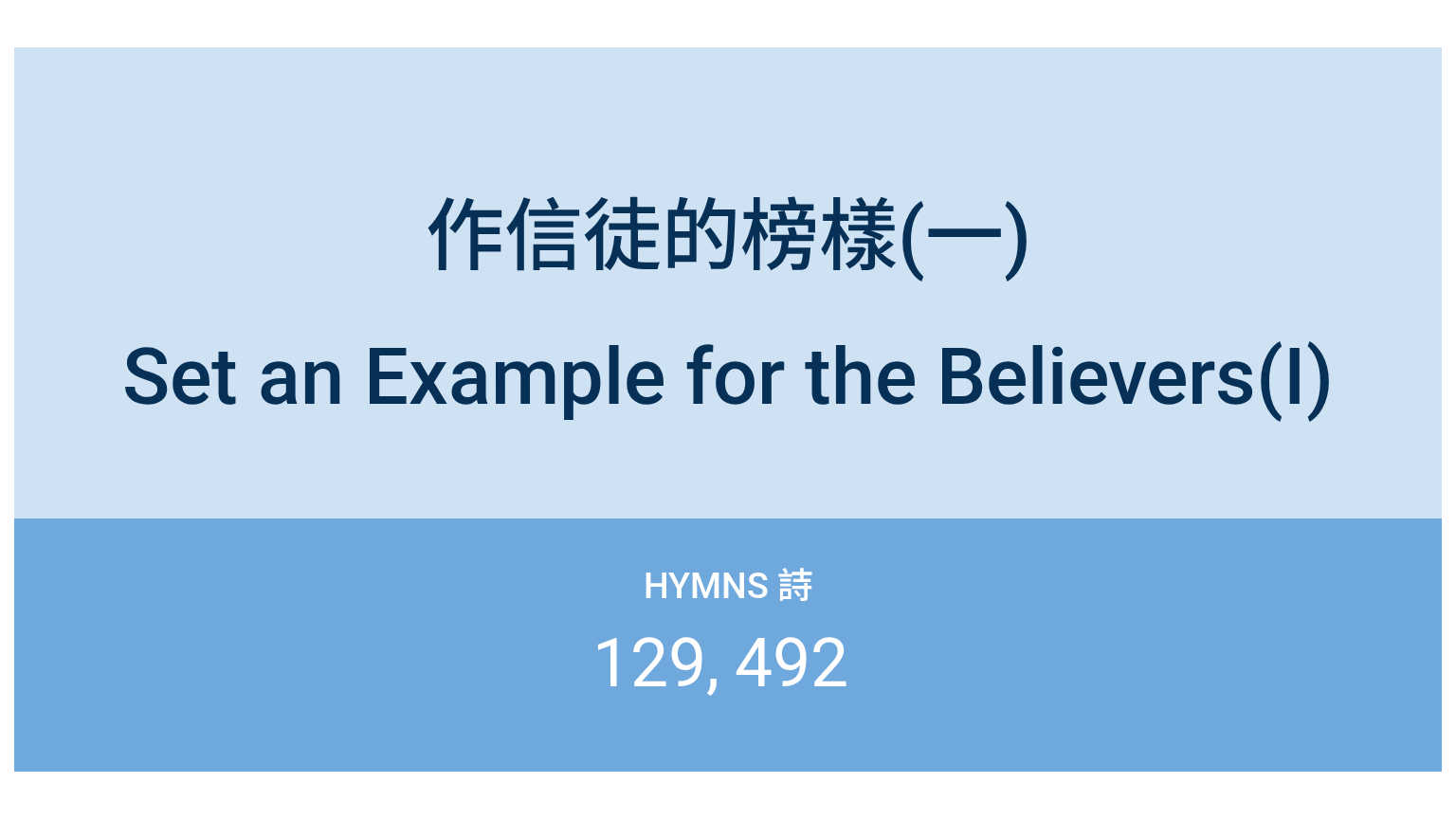 scroll, scrollTop: 0, scrollLeft: 0, axis: both 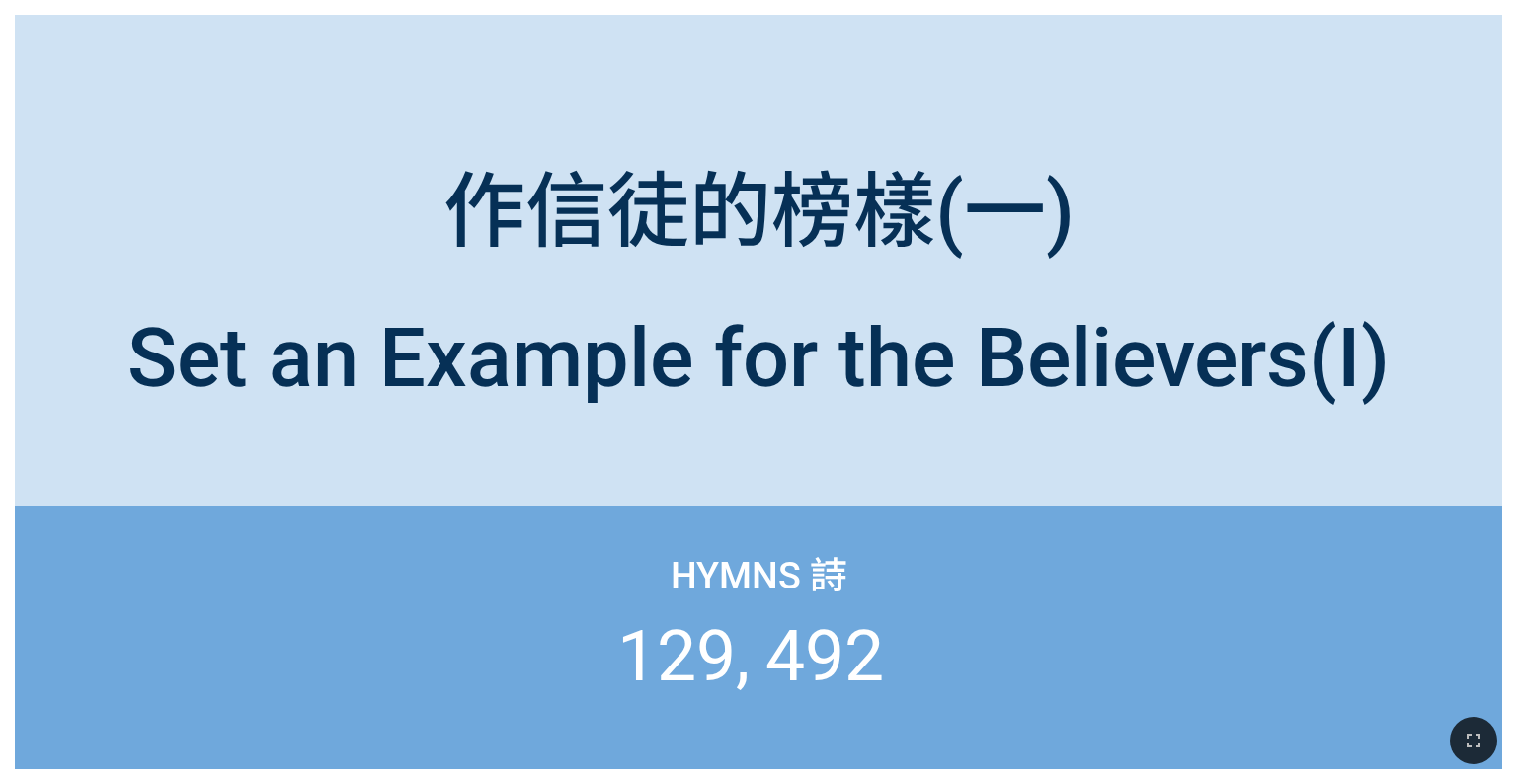 click on "Hymns   詩 129 492" at bounding box center [758, 637] 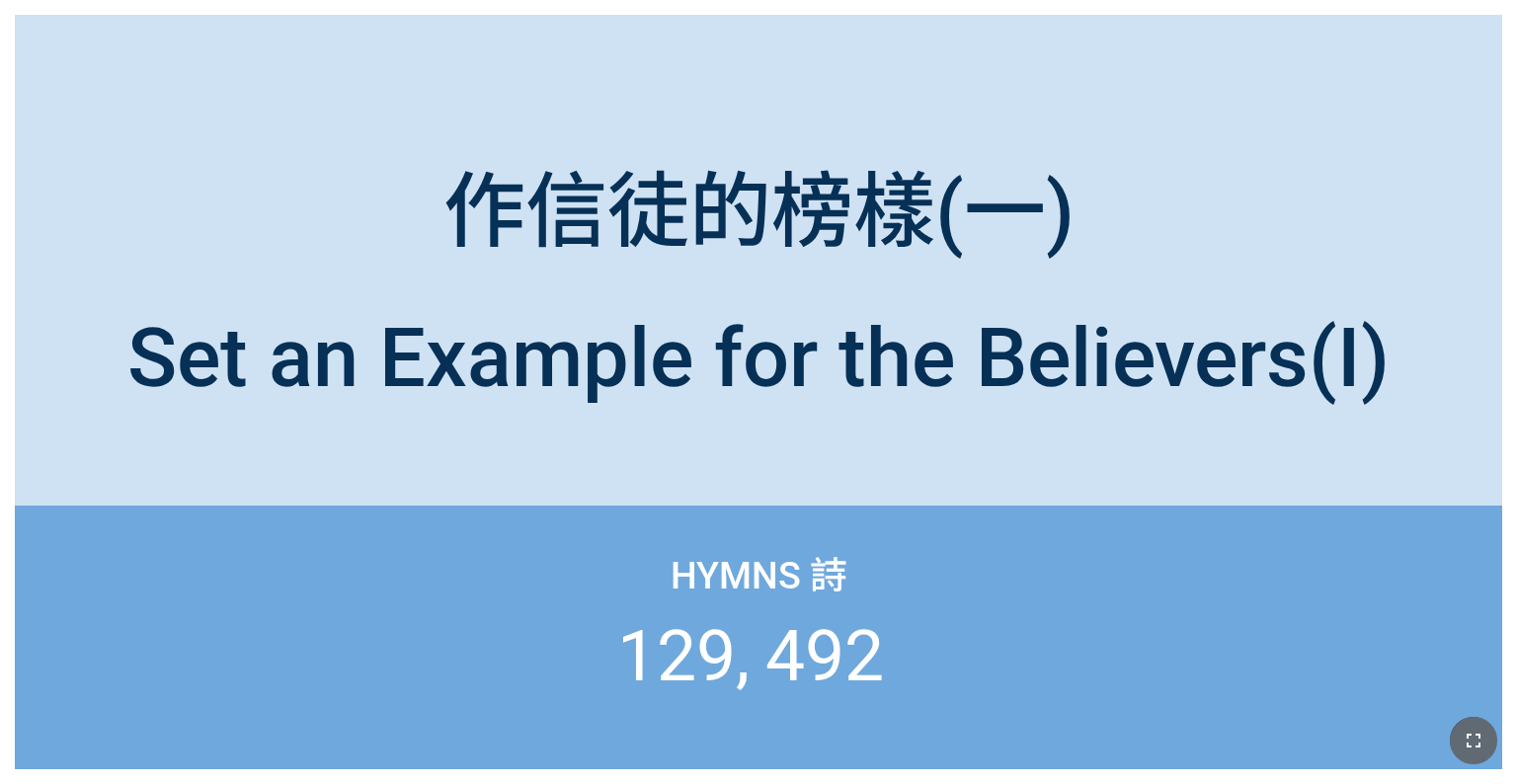 click at bounding box center [1474, 741] 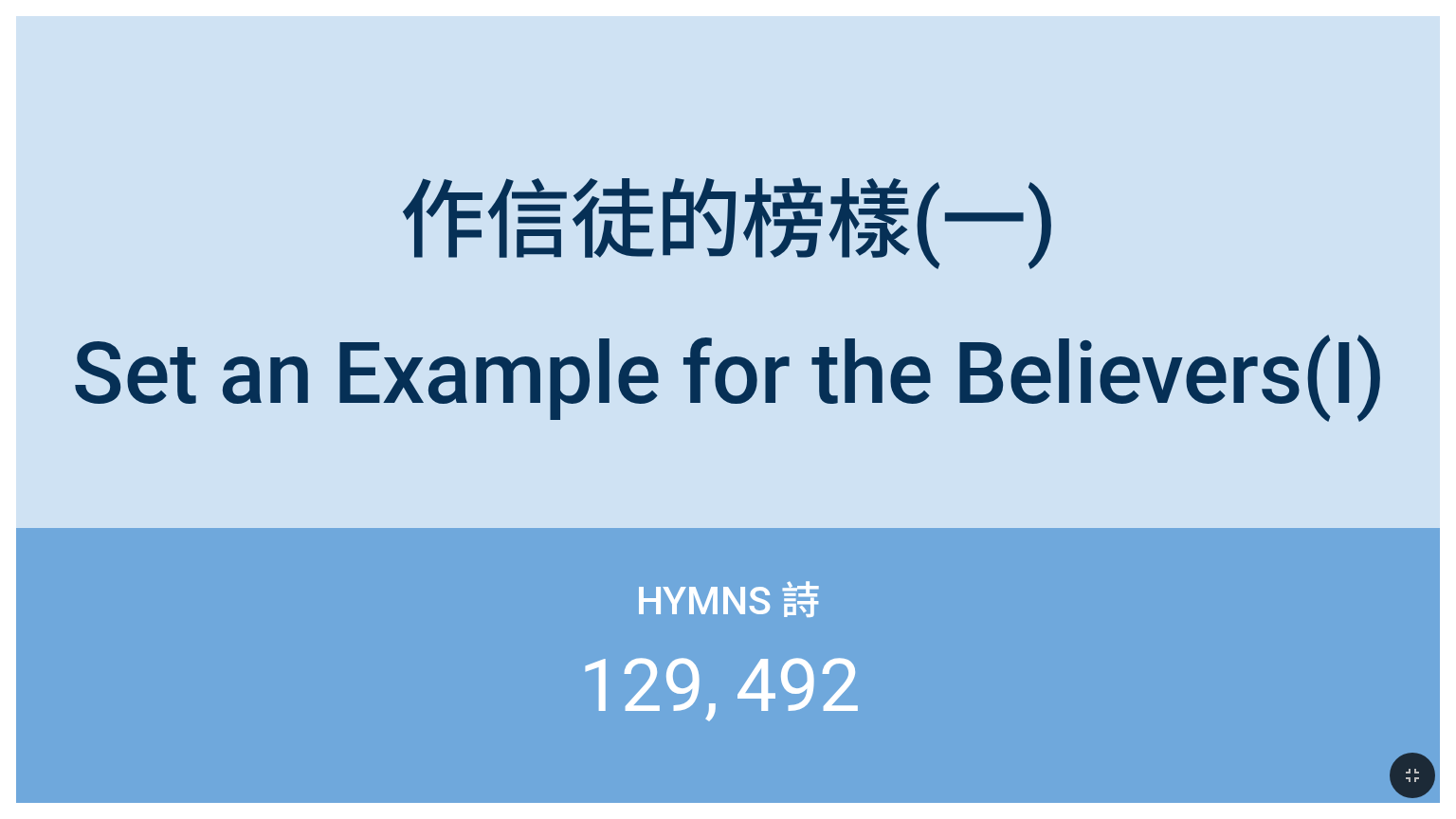 click on "Hymns   詩 129 492" at bounding box center (728, 665) 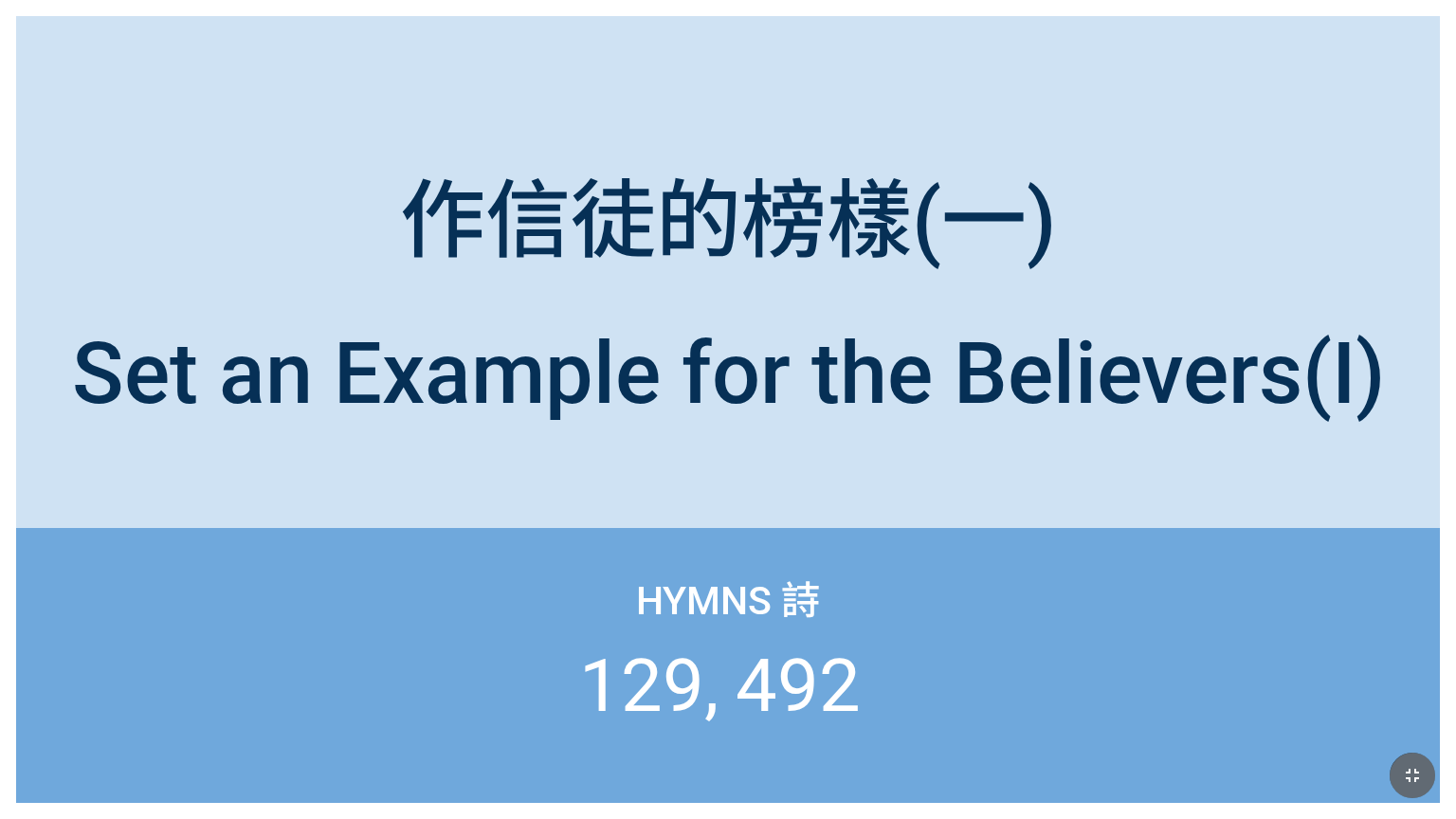click 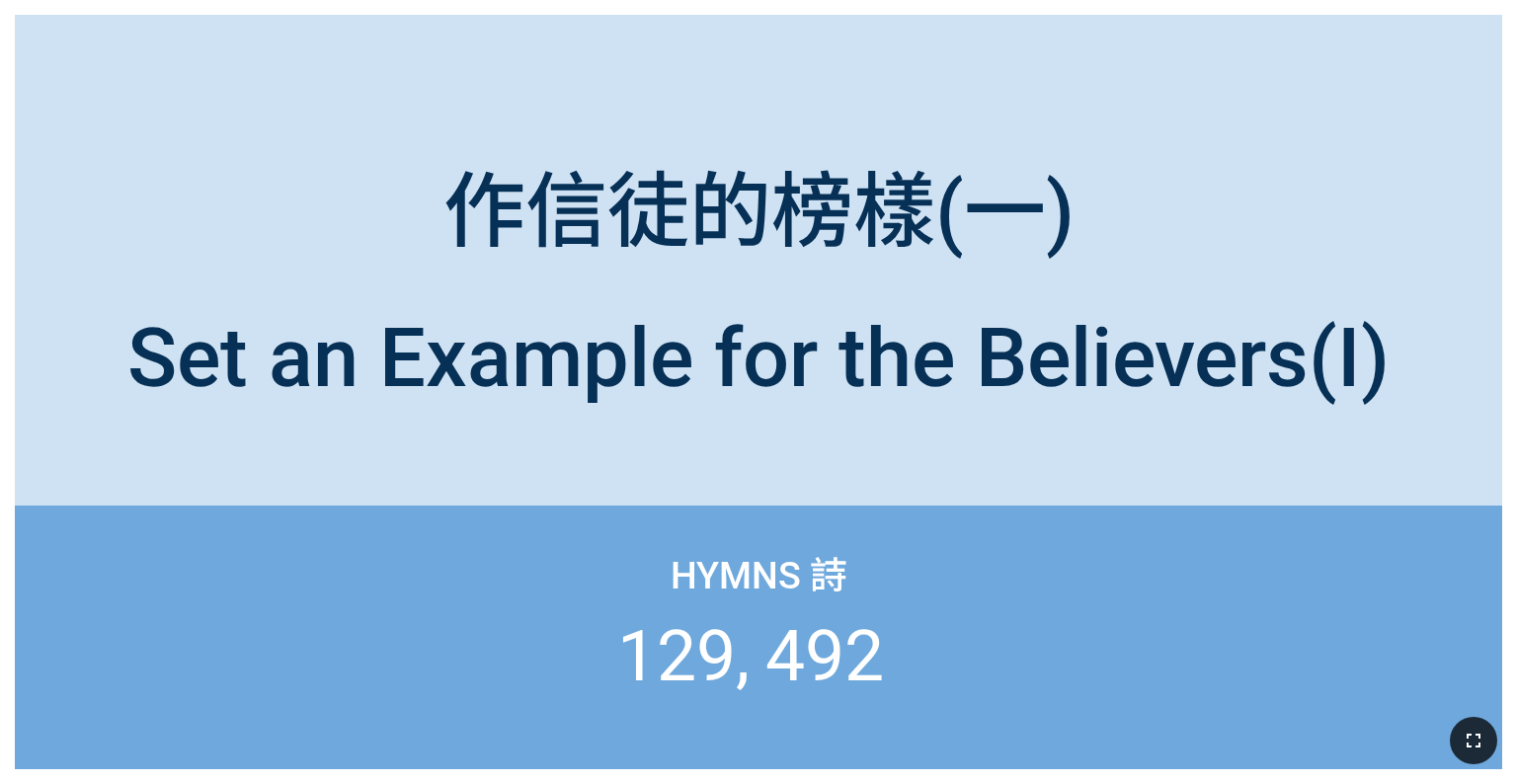 click 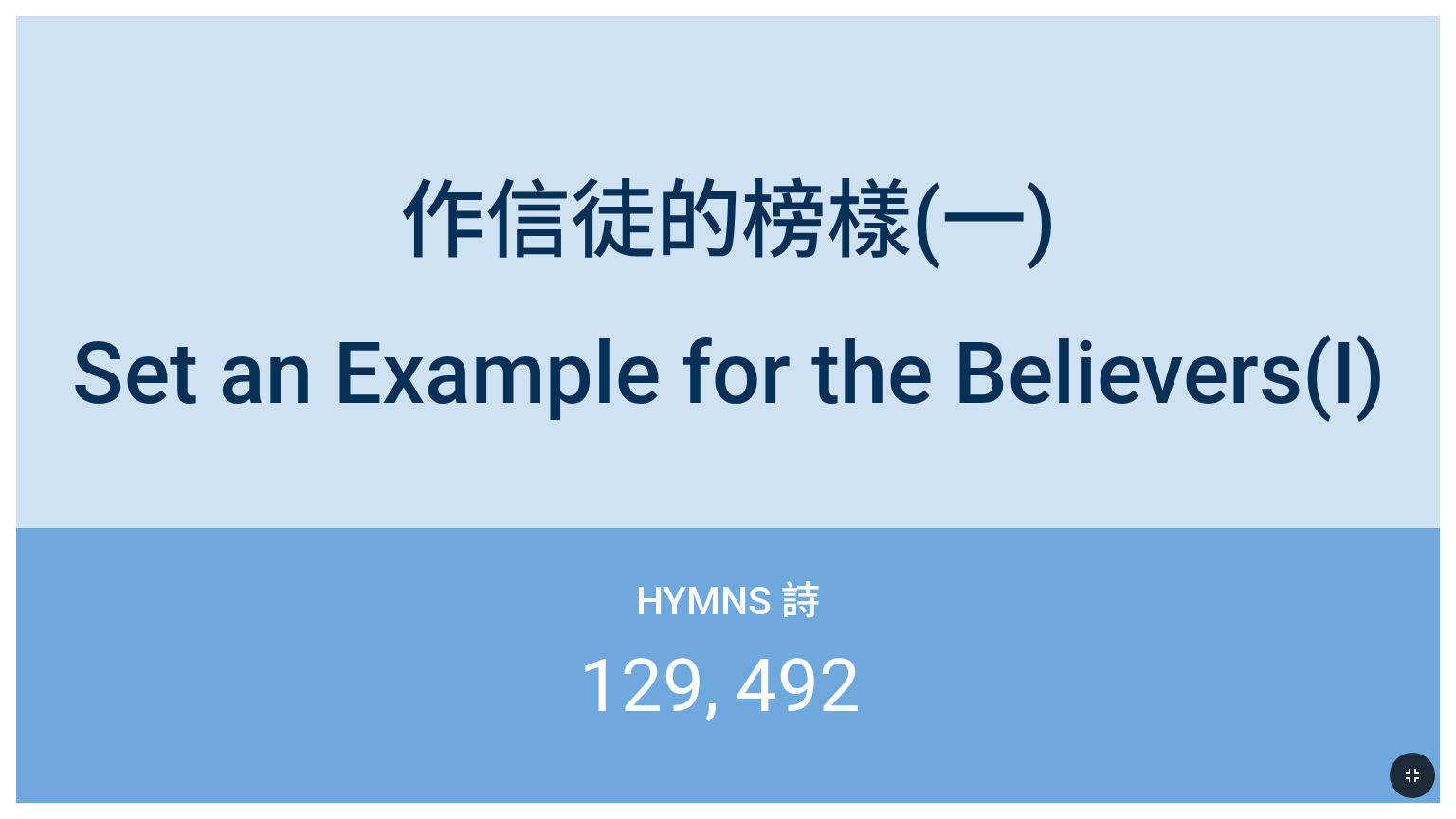 type 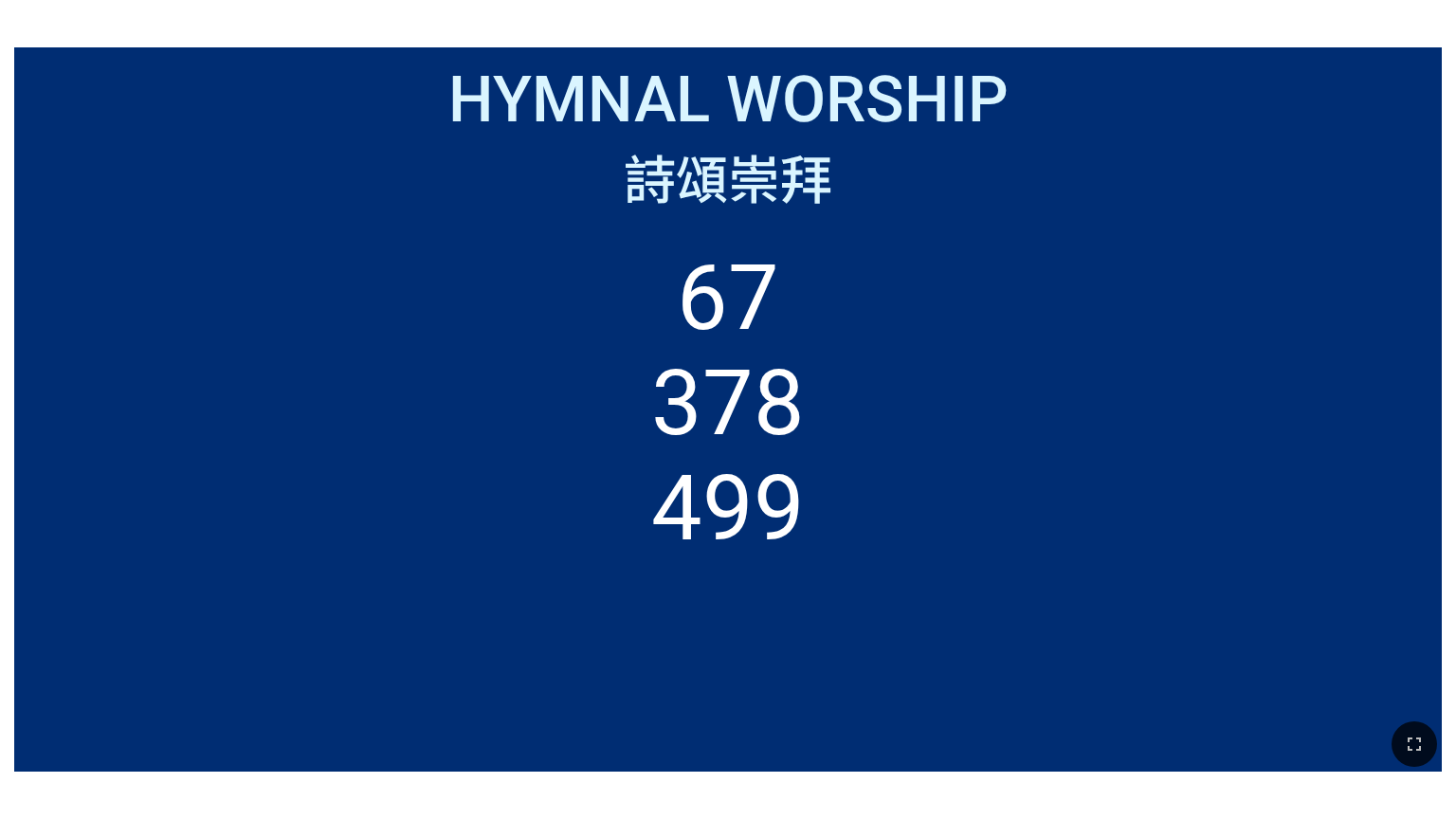 scroll, scrollTop: 0, scrollLeft: 0, axis: both 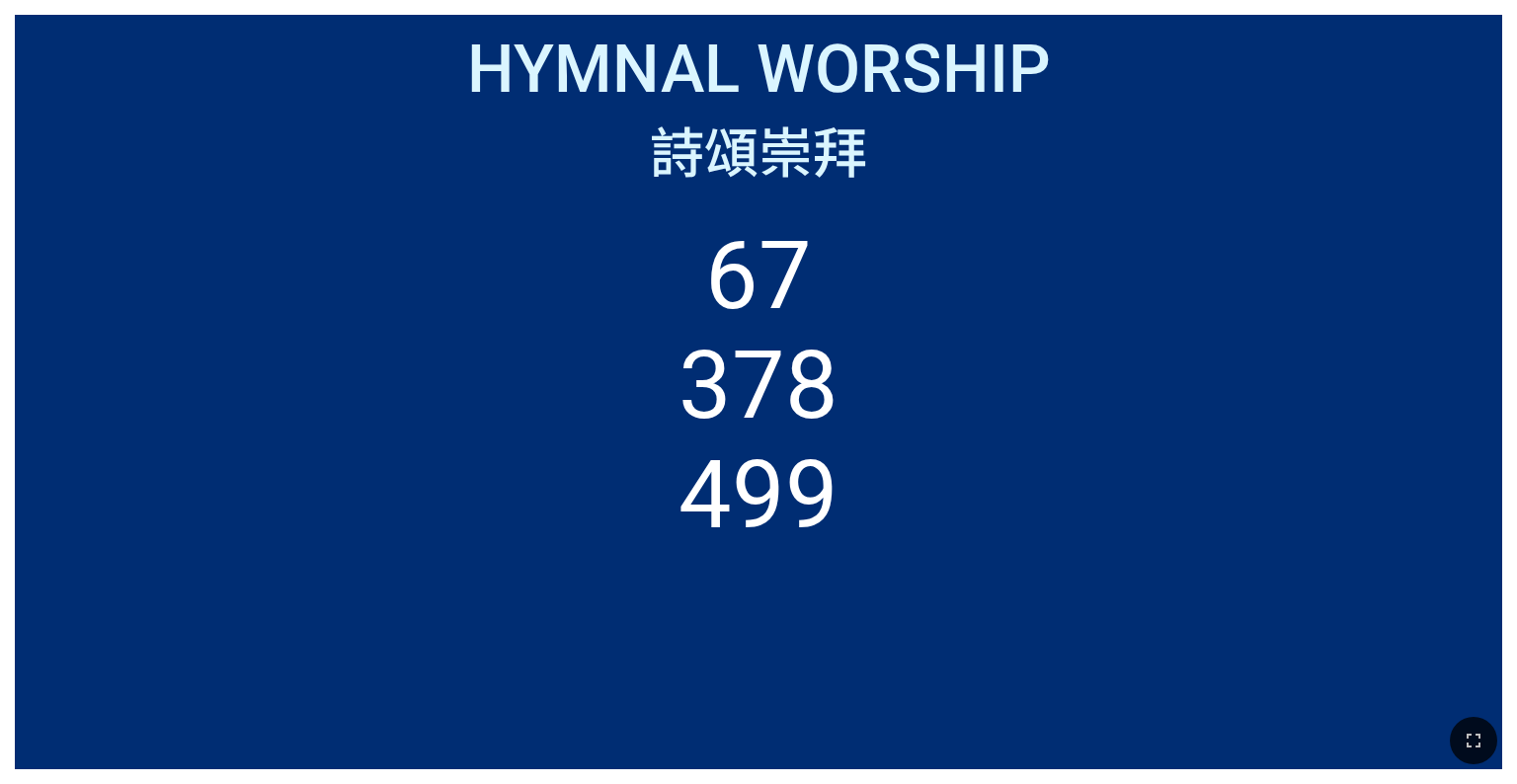 click on "67 378 499" at bounding box center (758, 480) 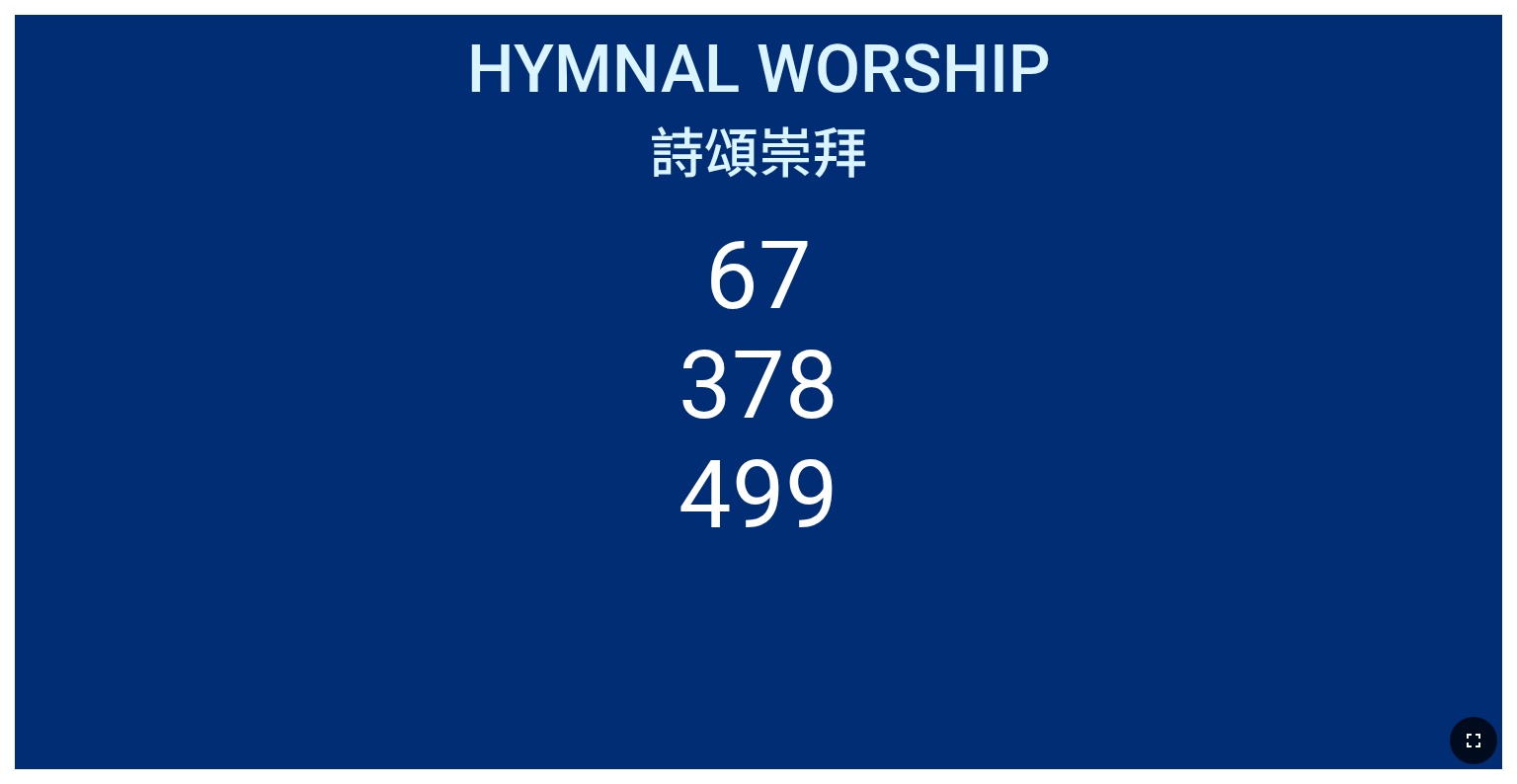 click 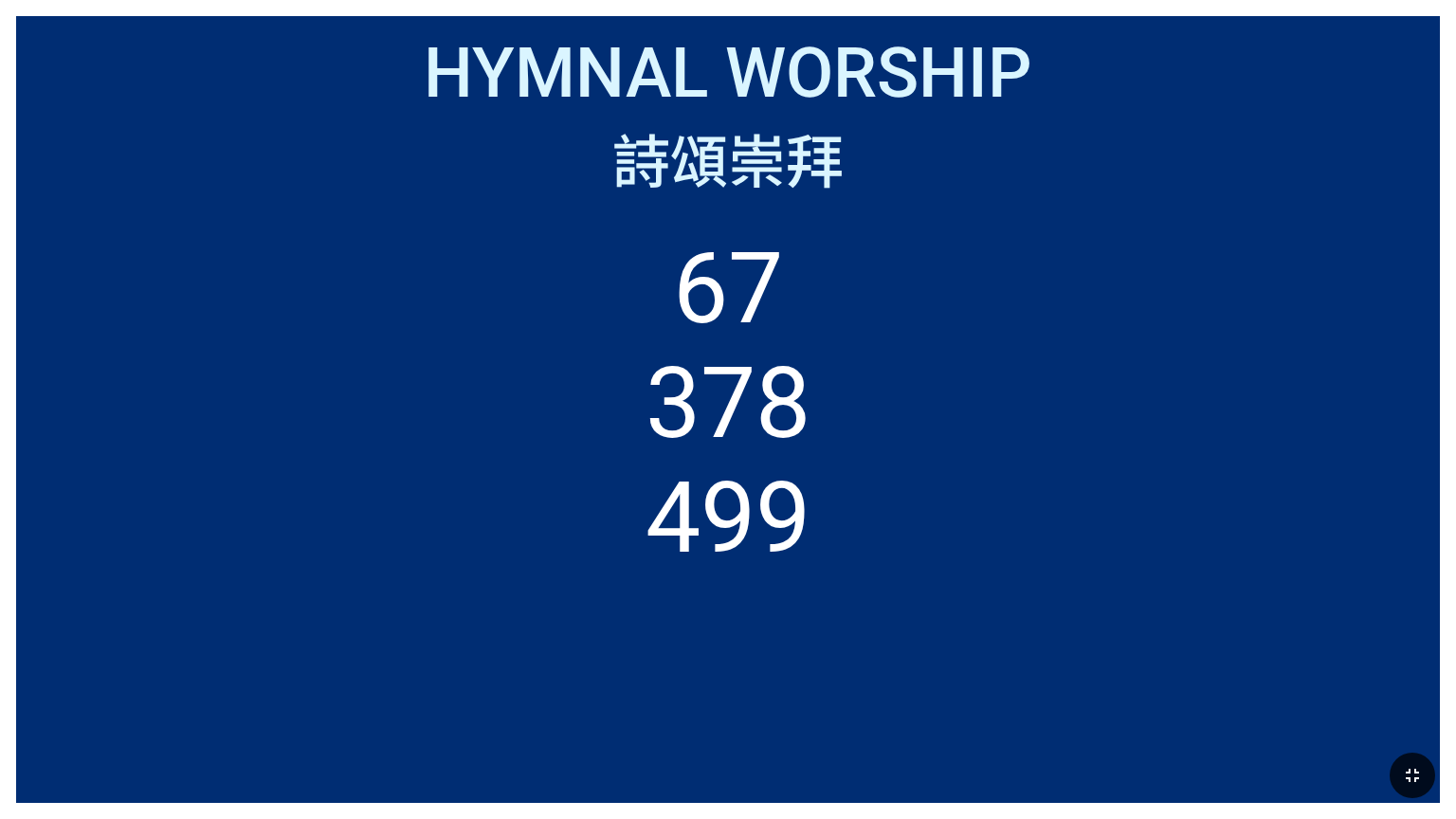 type 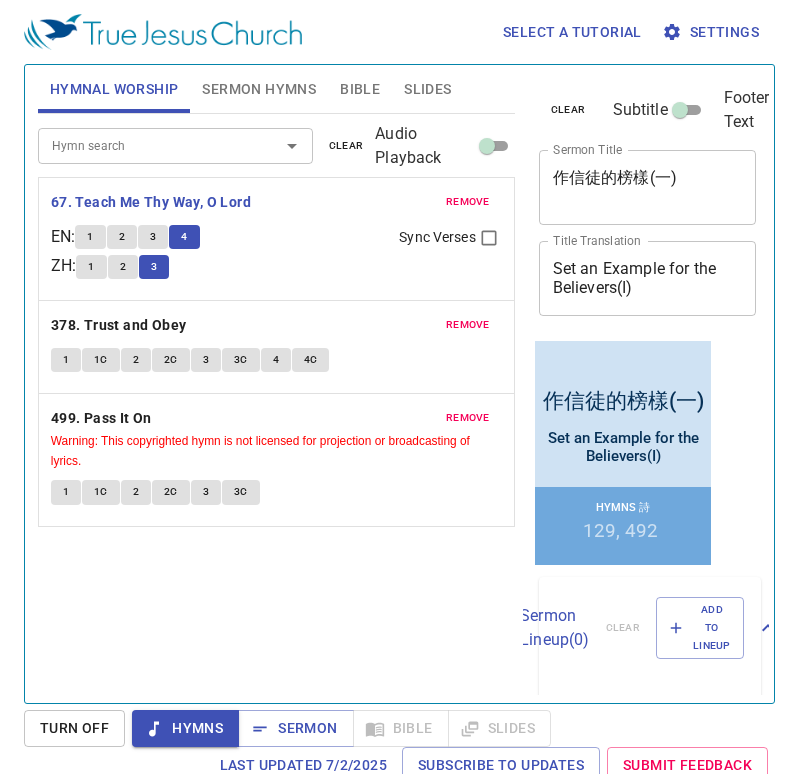 scroll, scrollTop: 0, scrollLeft: 0, axis: both 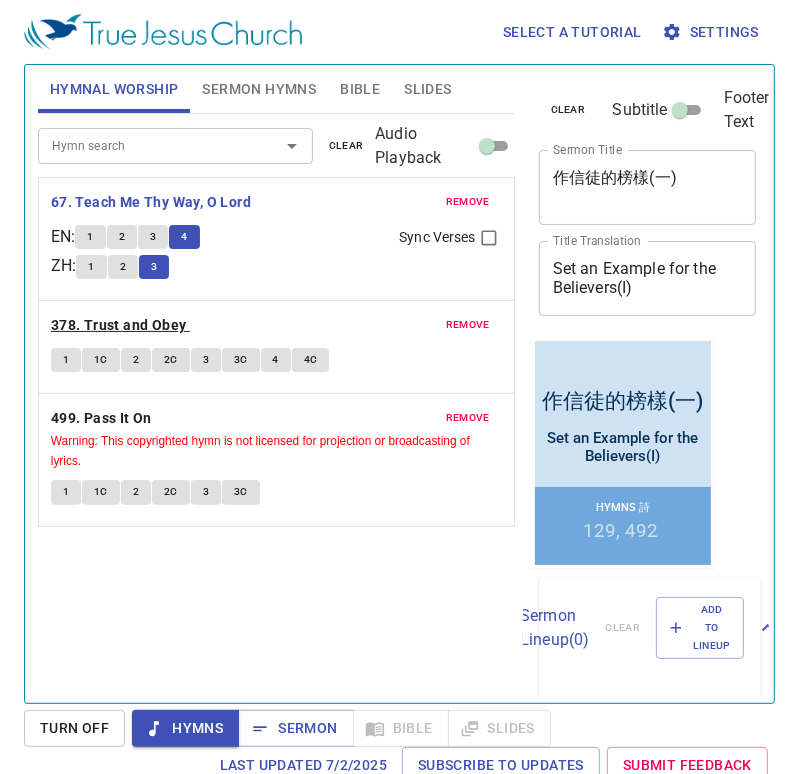 click on "378. Trust and Obey" at bounding box center [119, 325] 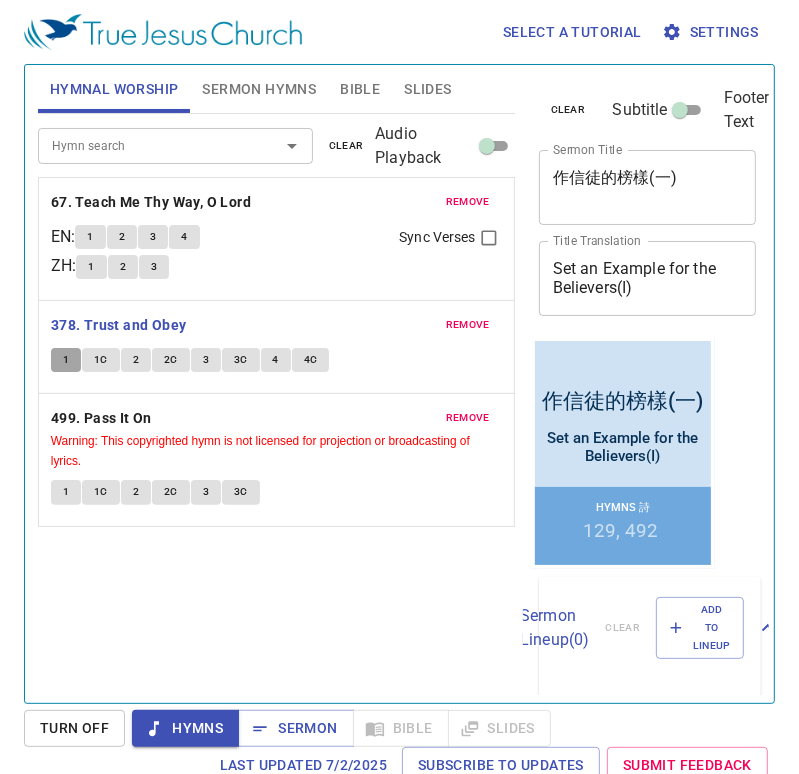 click on "1" at bounding box center [66, 360] 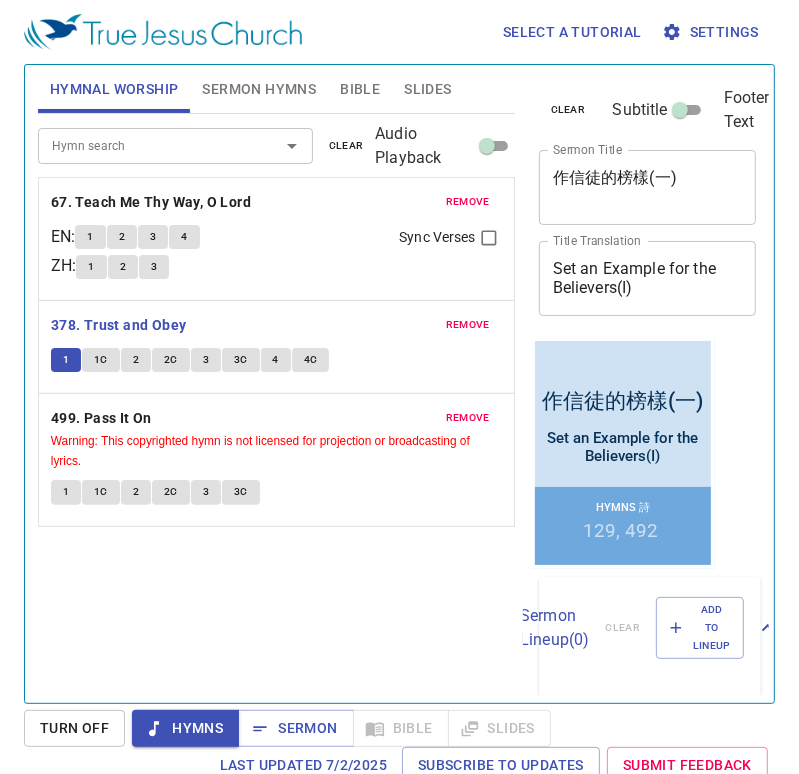 click on "1" at bounding box center (66, 360) 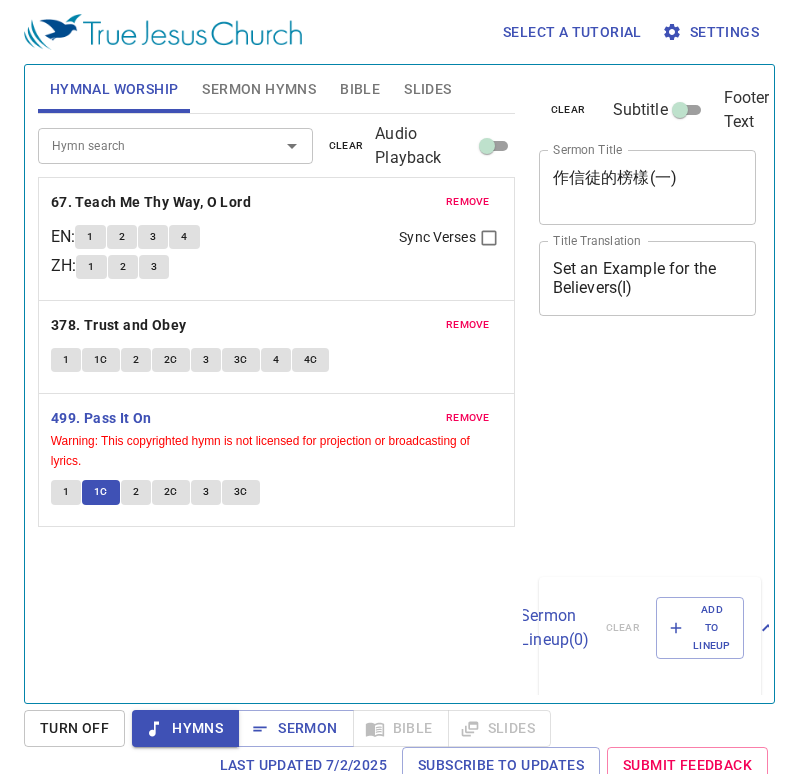 scroll, scrollTop: 0, scrollLeft: 0, axis: both 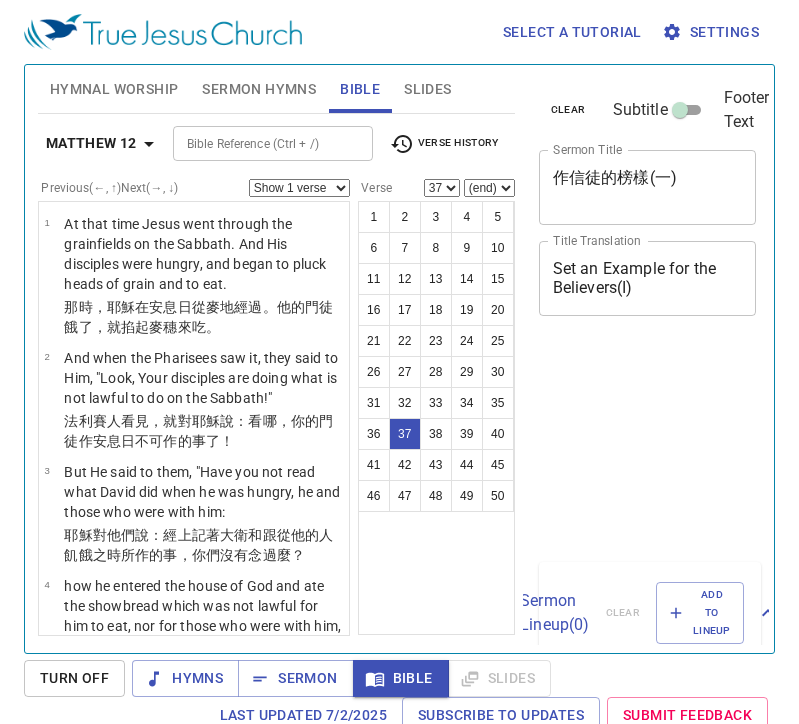 select on "37" 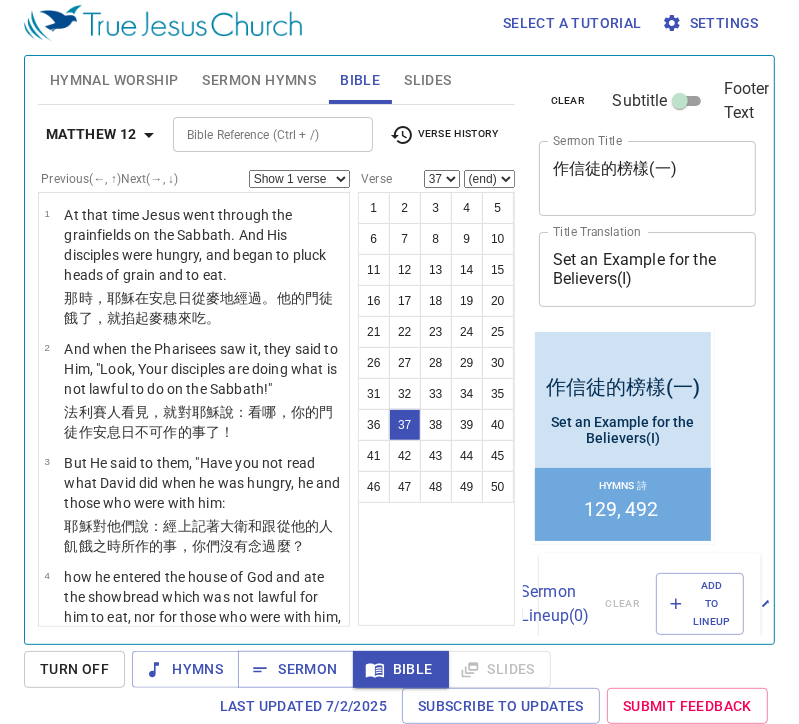 scroll, scrollTop: 9, scrollLeft: 0, axis: vertical 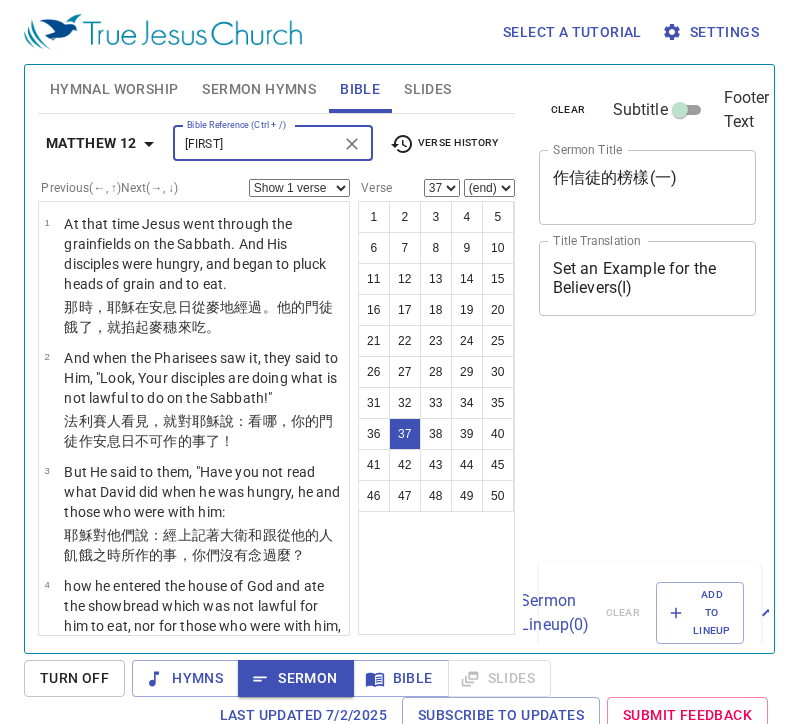 select on "37" 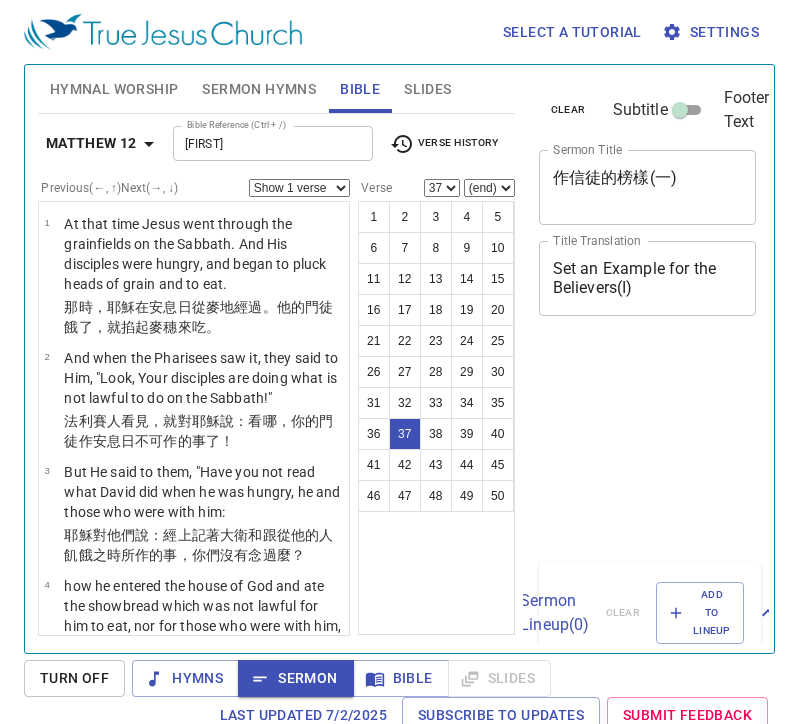select on "37" 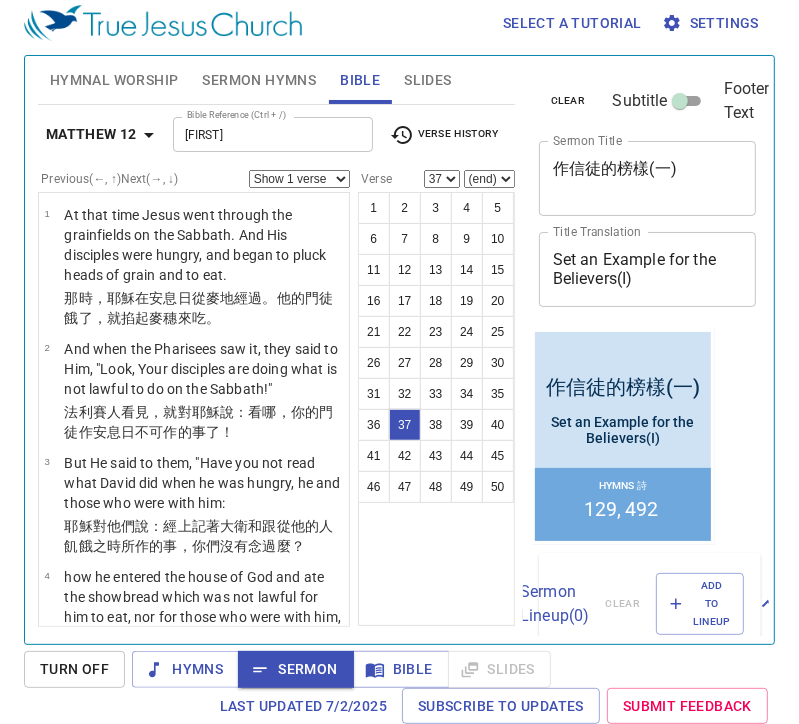 scroll, scrollTop: 9, scrollLeft: 0, axis: vertical 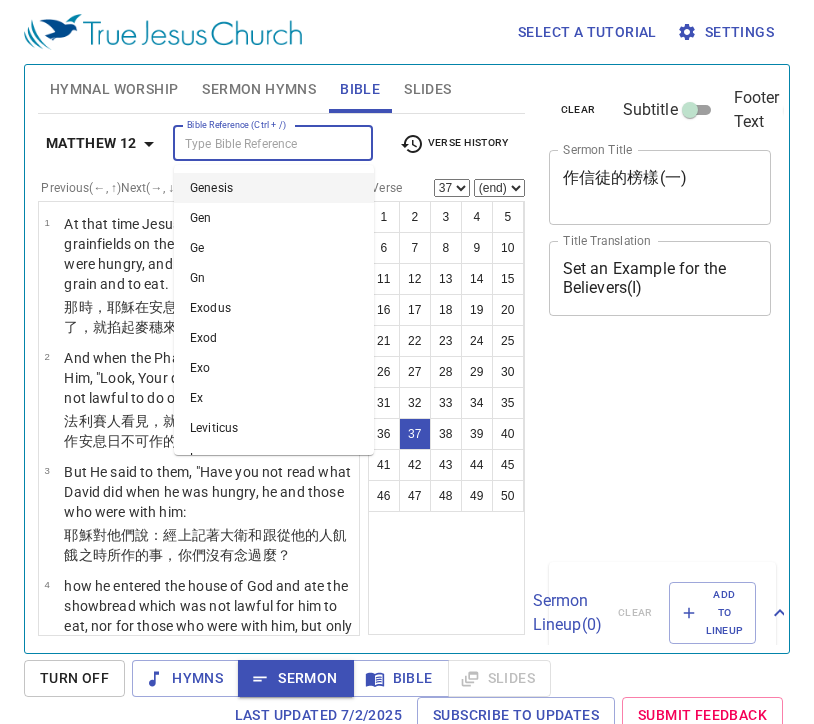 select on "37" 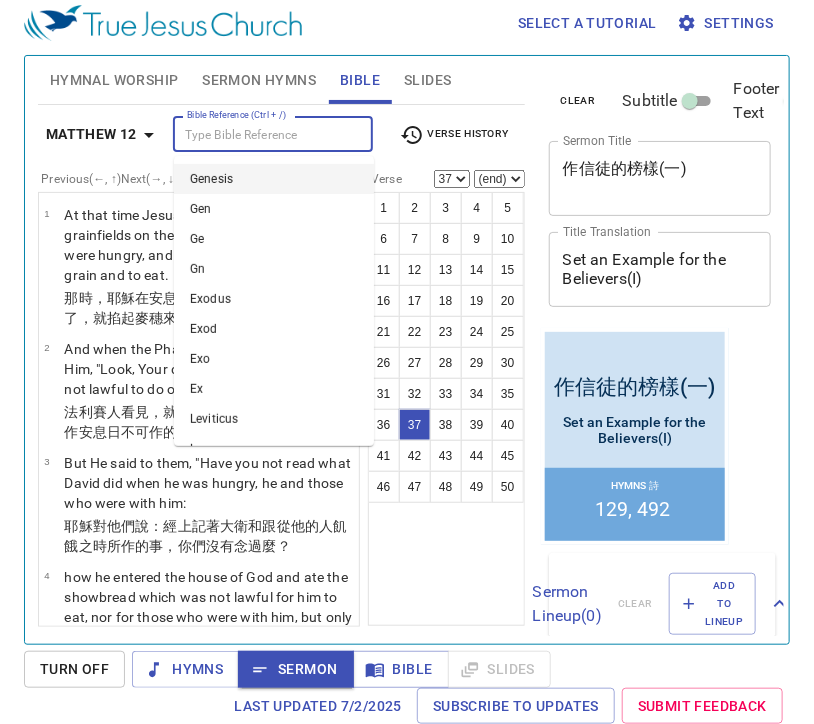 scroll, scrollTop: 9, scrollLeft: 0, axis: vertical 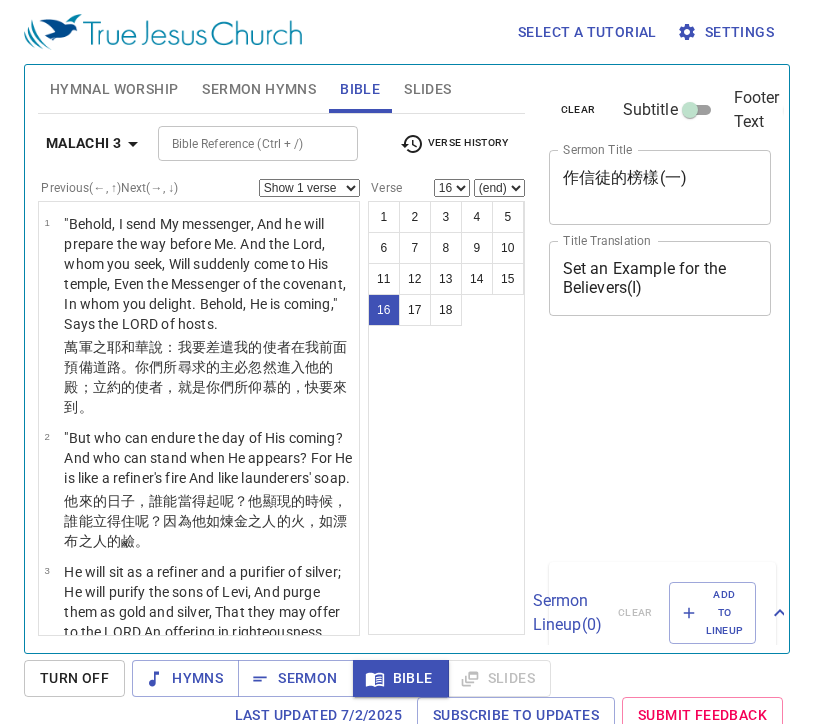 select on "16" 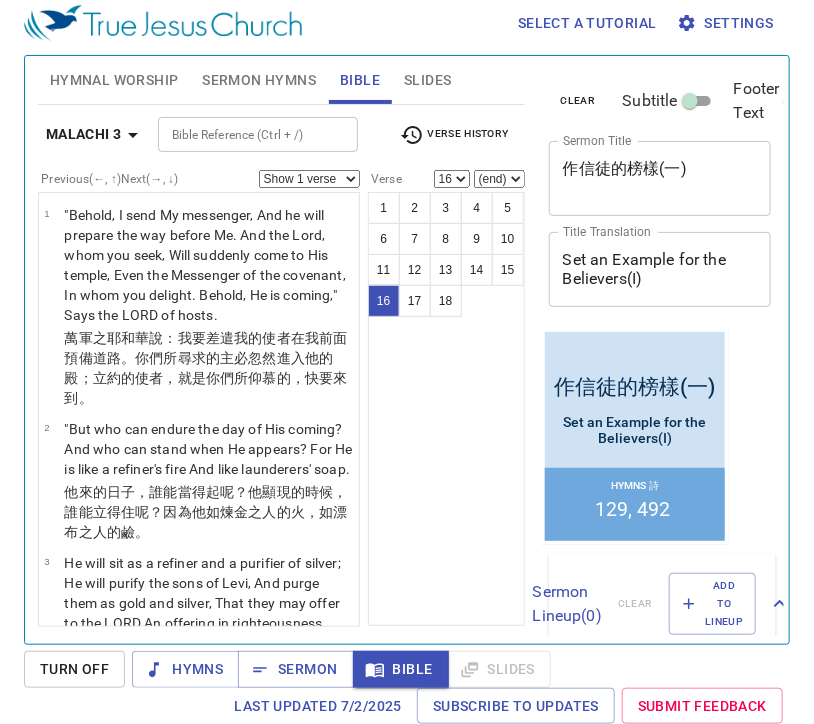 scroll, scrollTop: 9, scrollLeft: 0, axis: vertical 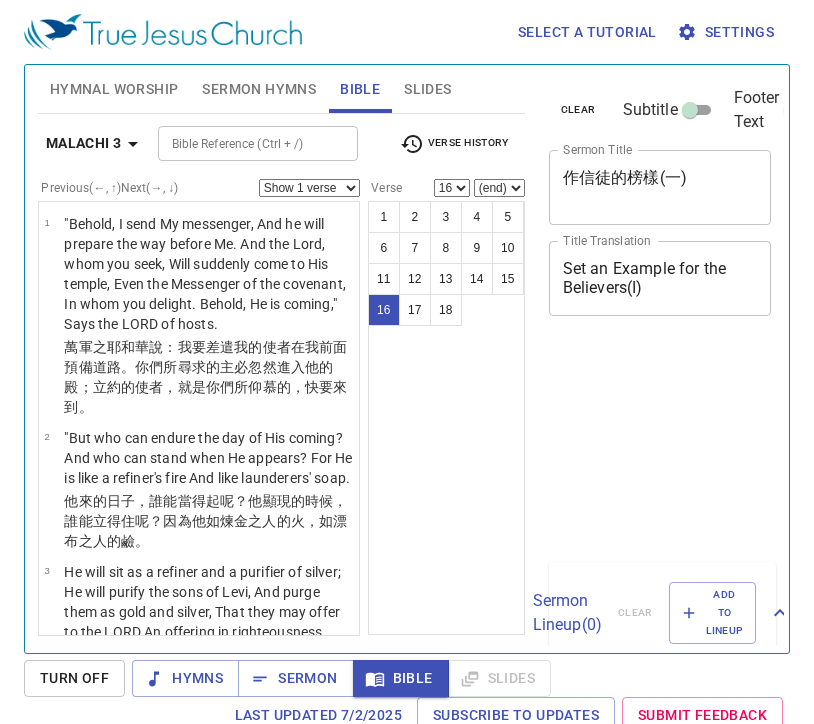 select on "16" 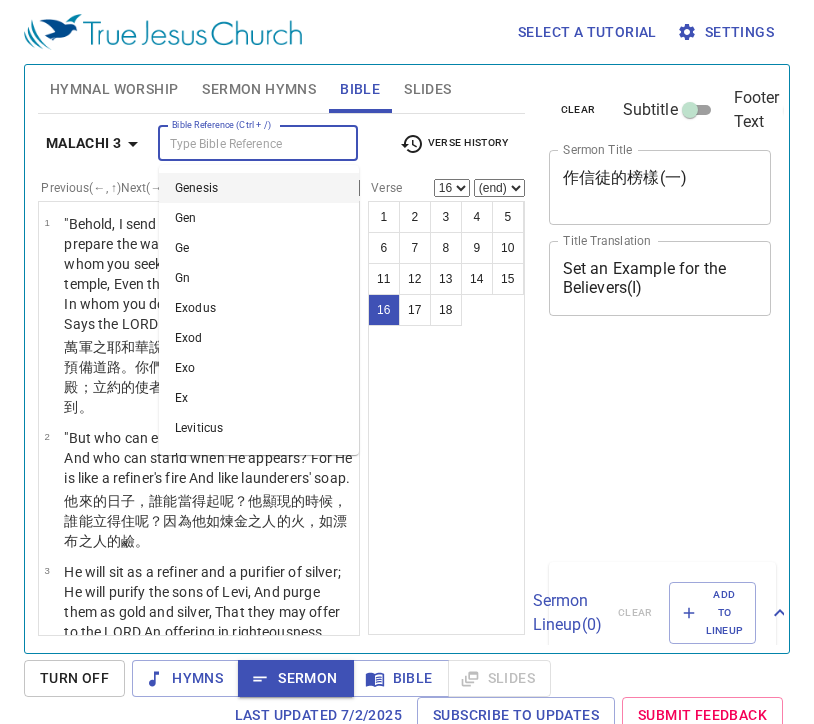 select on "16" 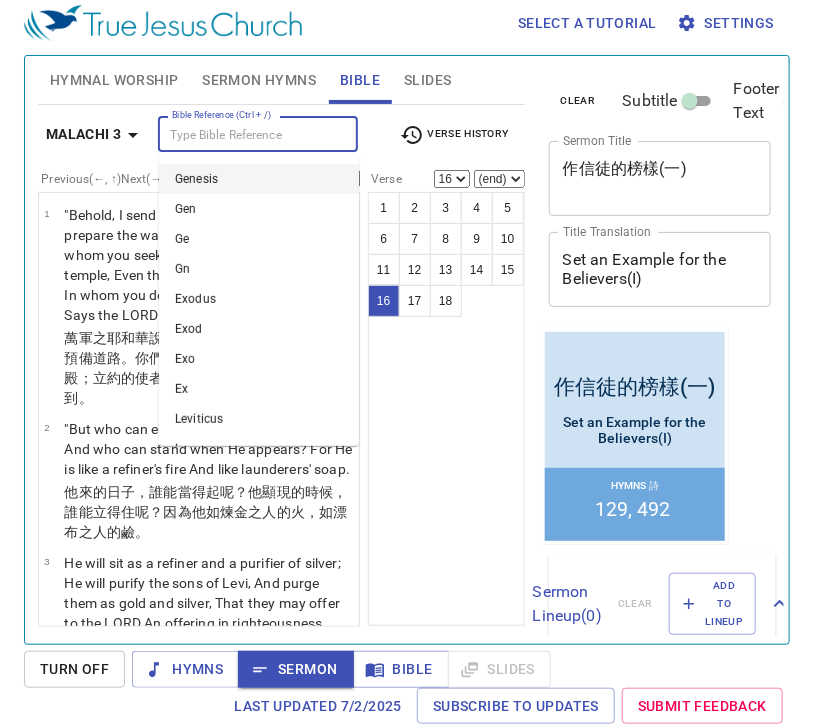 scroll, scrollTop: 9, scrollLeft: 0, axis: vertical 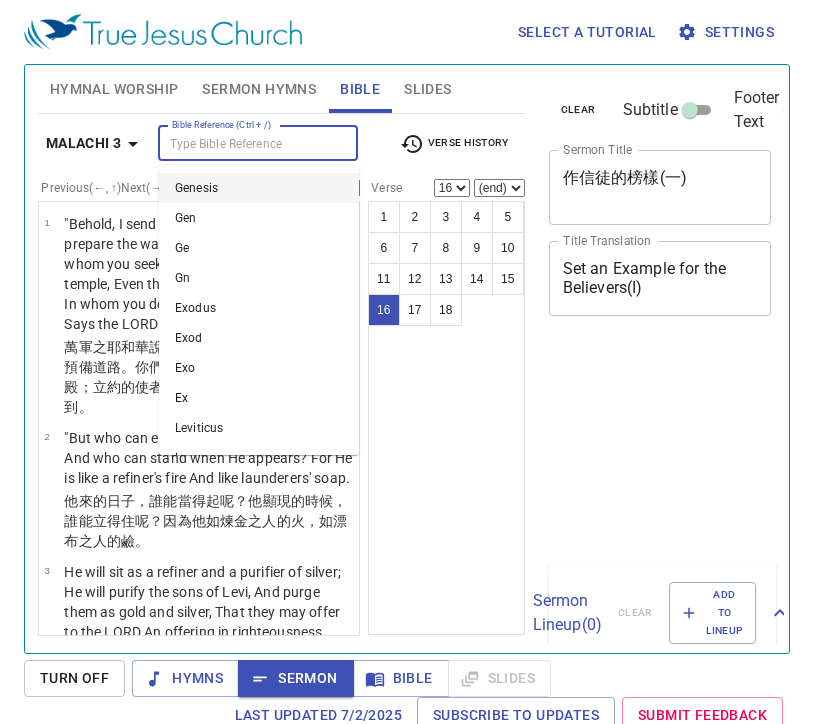 select on "16" 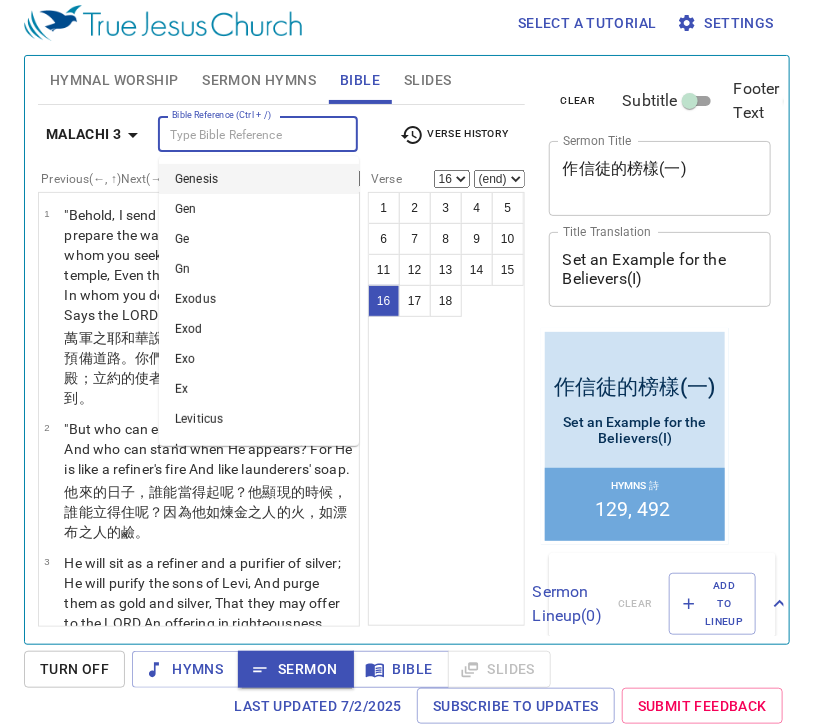 scroll, scrollTop: 9, scrollLeft: 0, axis: vertical 